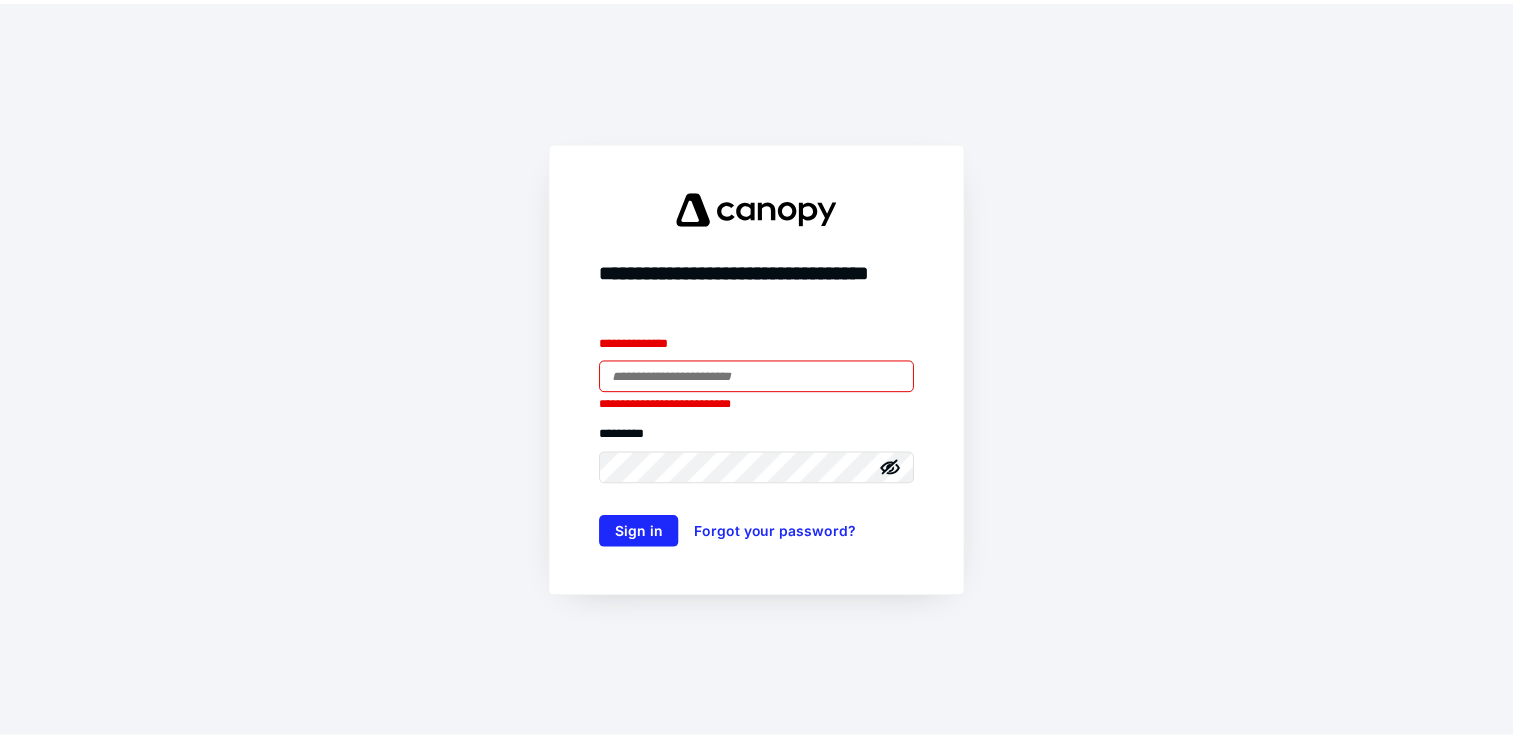 scroll, scrollTop: 0, scrollLeft: 0, axis: both 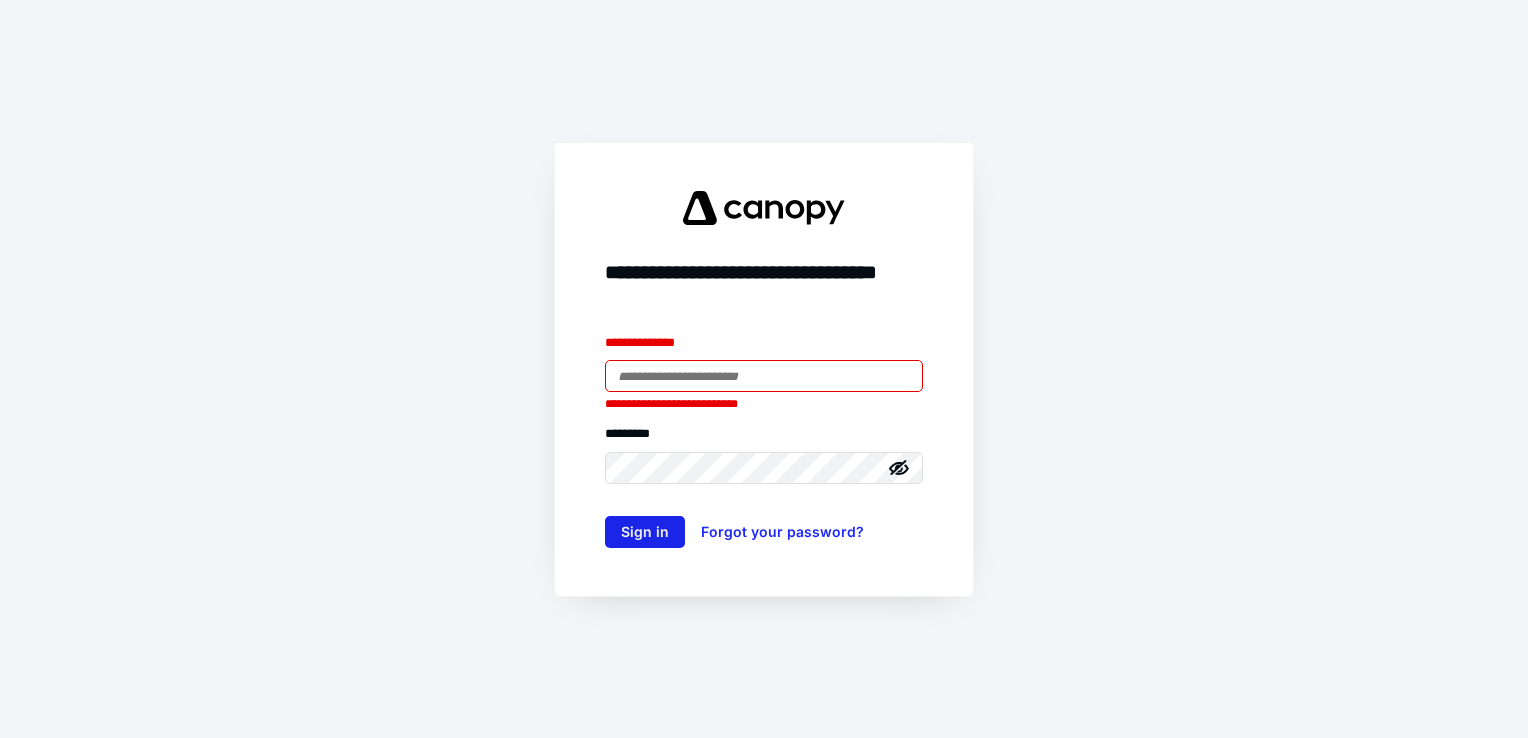 type on "**********" 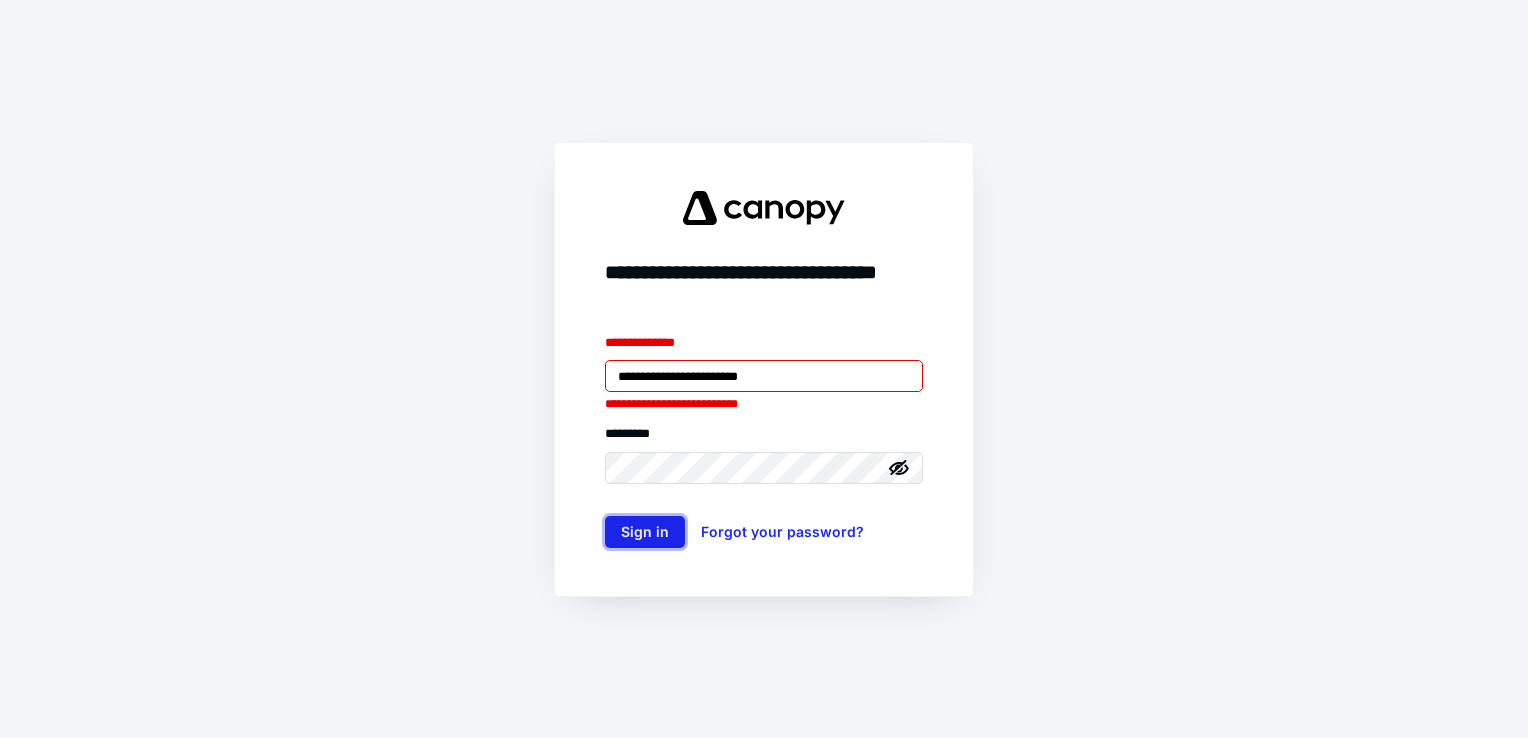 click on "Sign in" at bounding box center [645, 532] 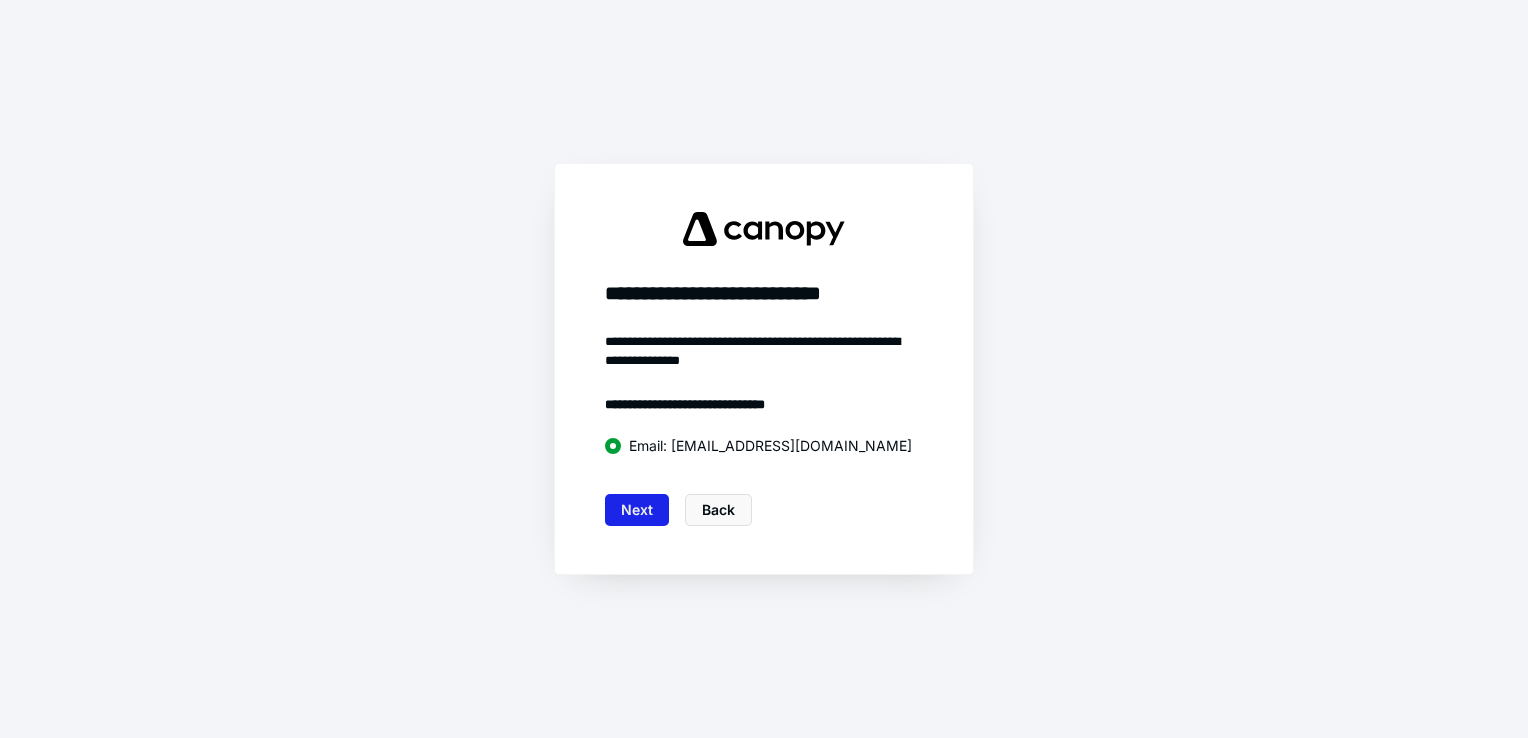 click on "Next" at bounding box center (637, 510) 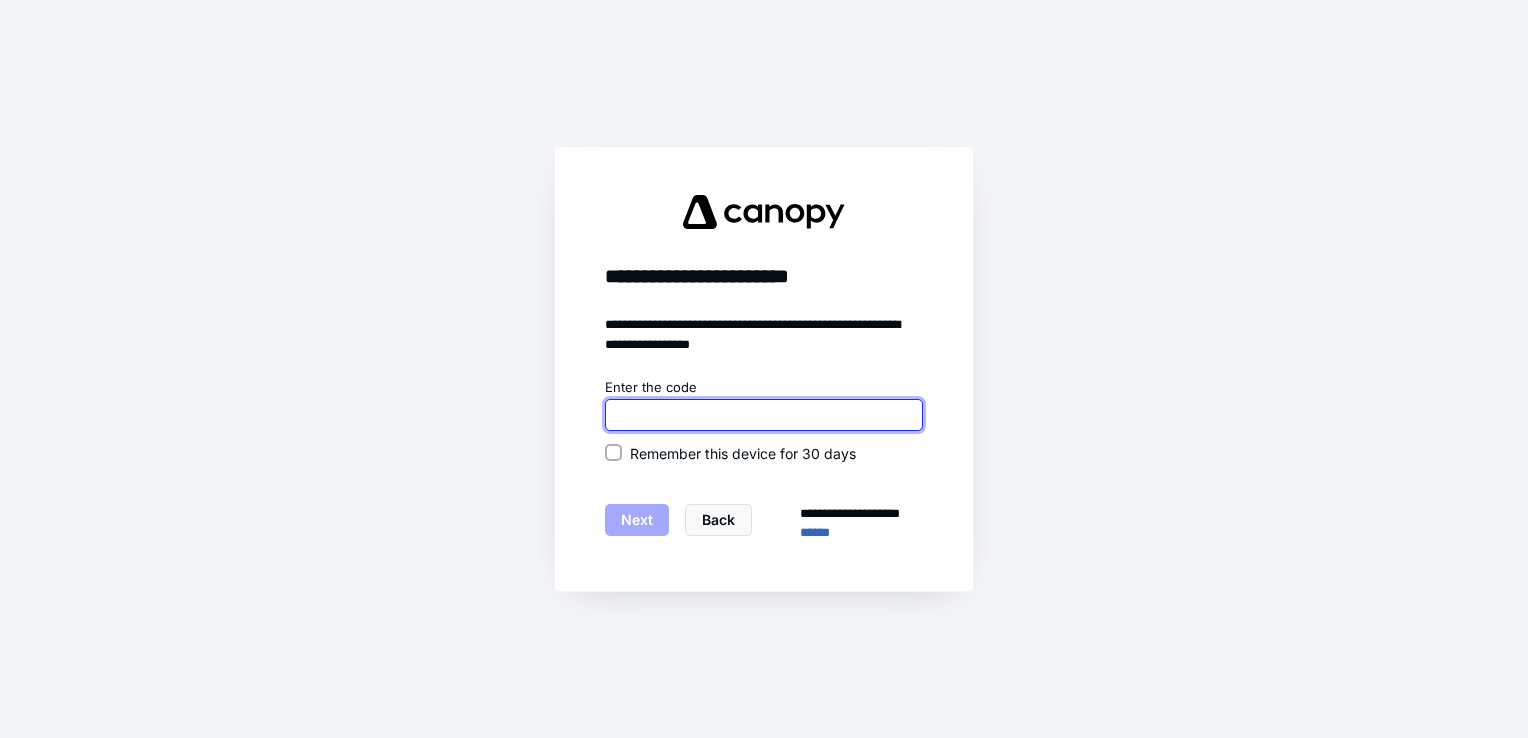 click at bounding box center [764, 415] 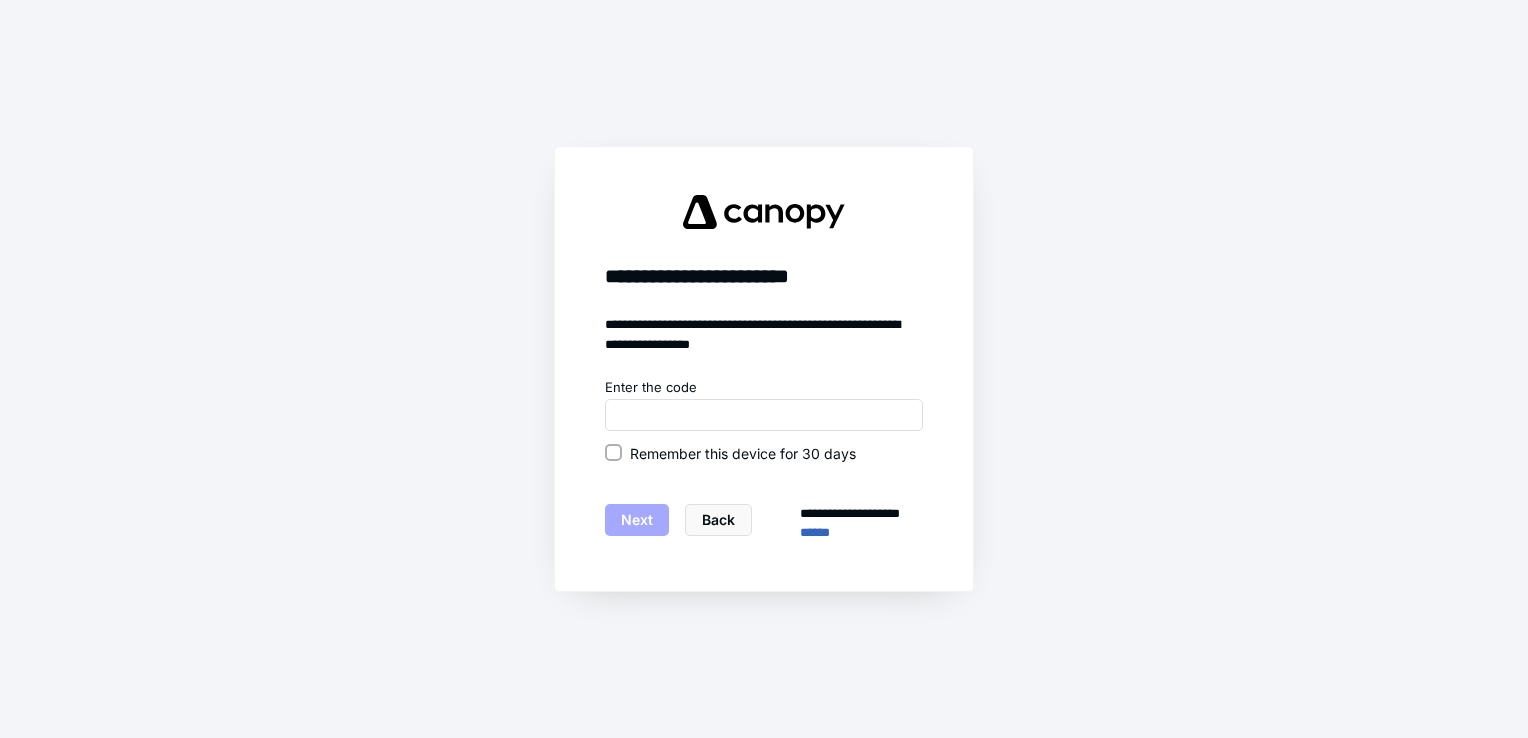 click 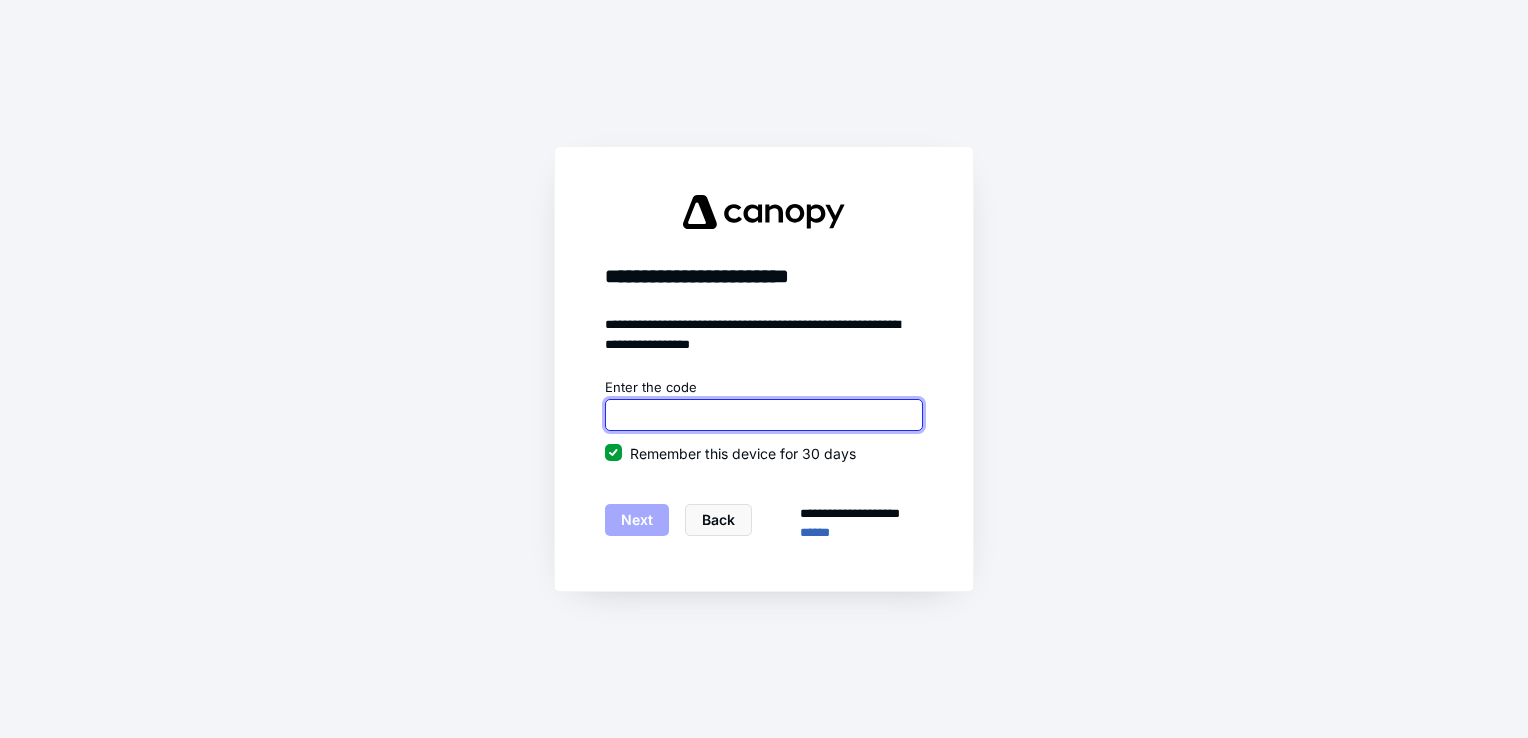 click at bounding box center (764, 415) 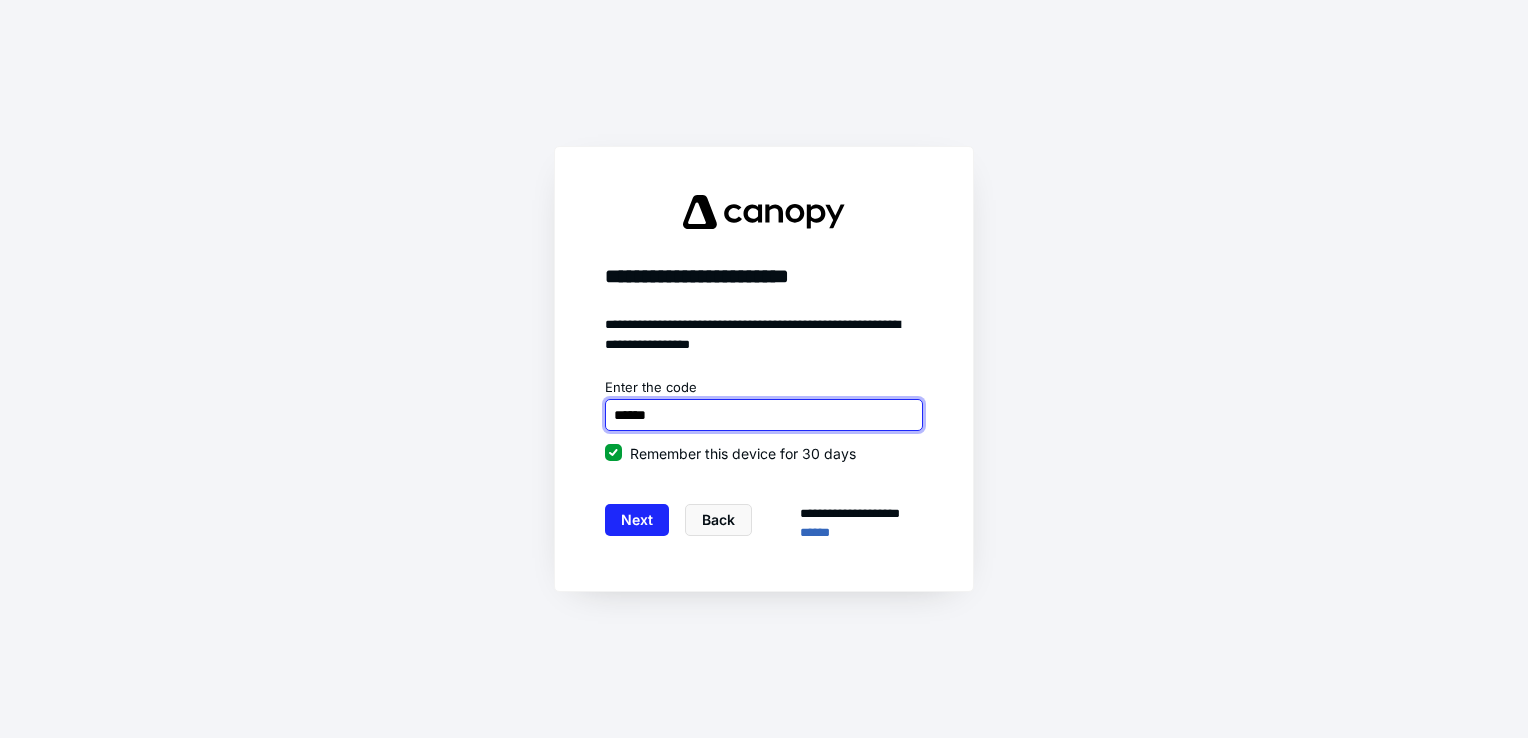 type on "******" 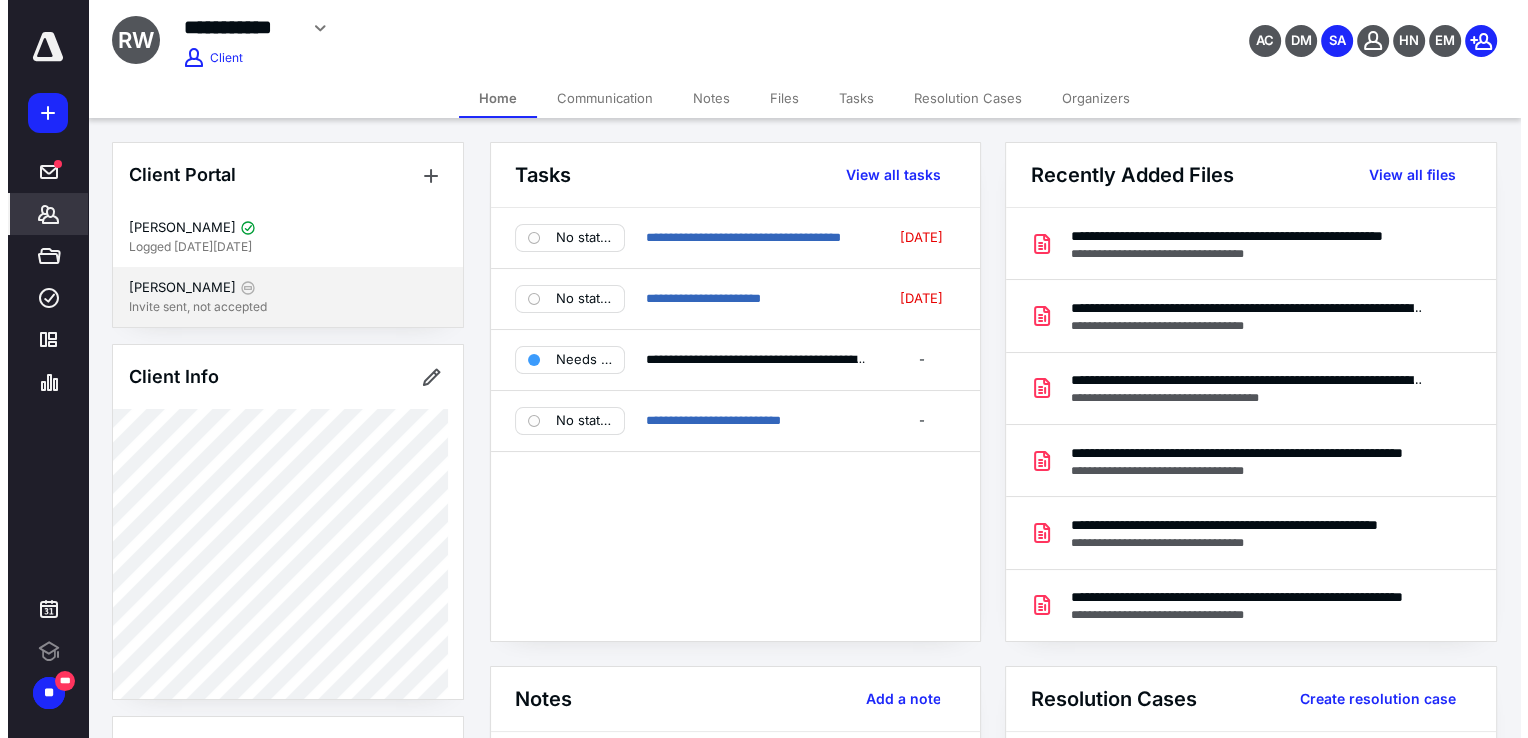 scroll, scrollTop: 0, scrollLeft: 0, axis: both 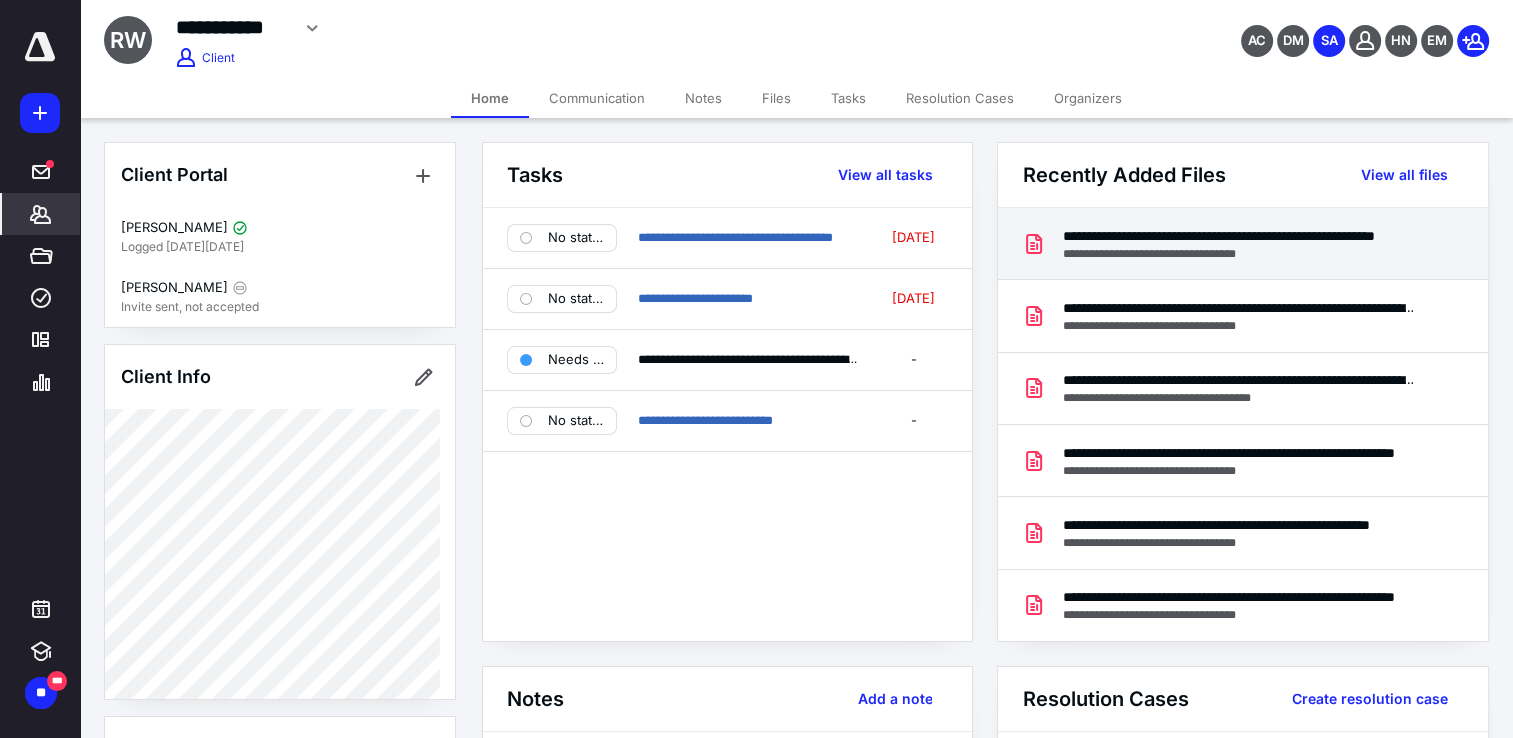 click on "**********" at bounding box center (1238, 236) 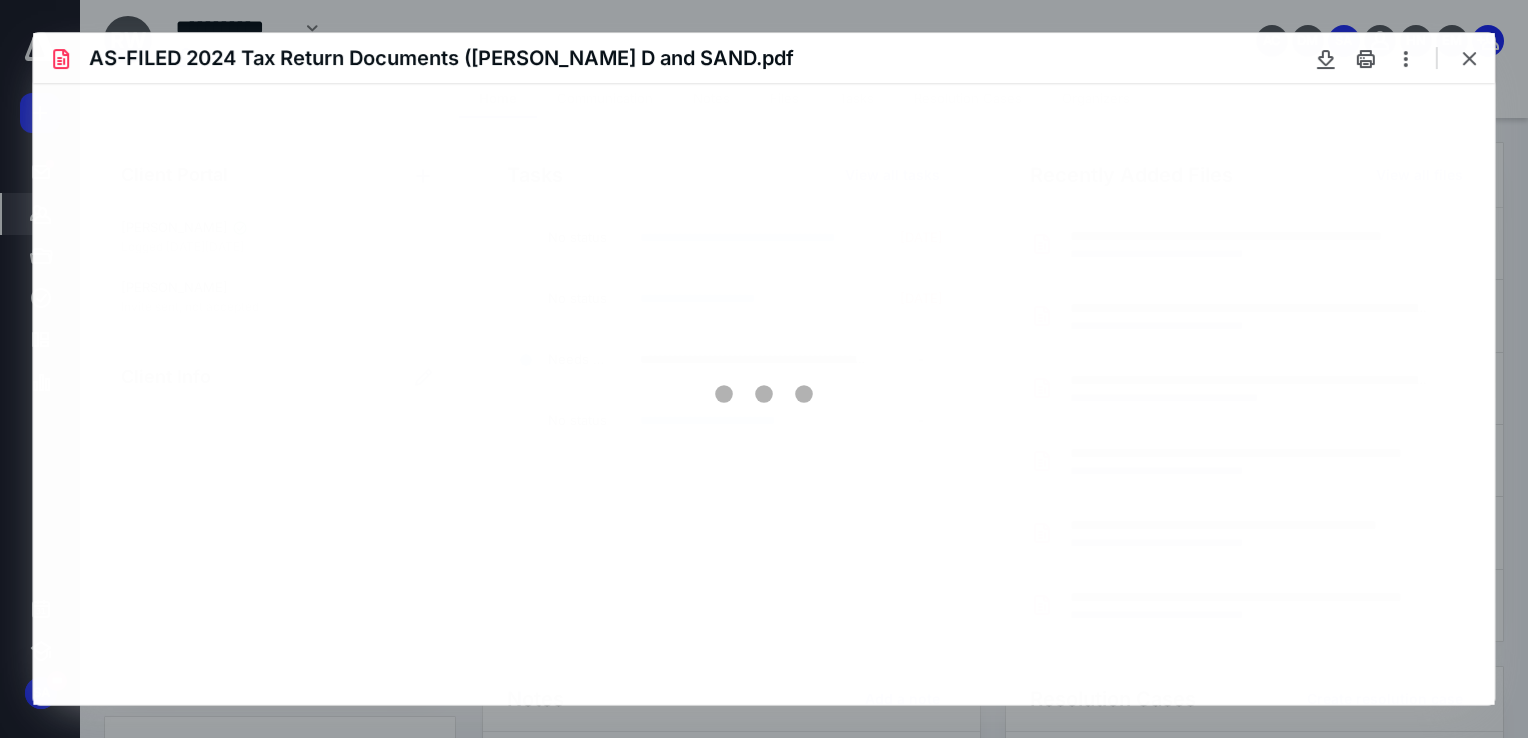 scroll, scrollTop: 0, scrollLeft: 0, axis: both 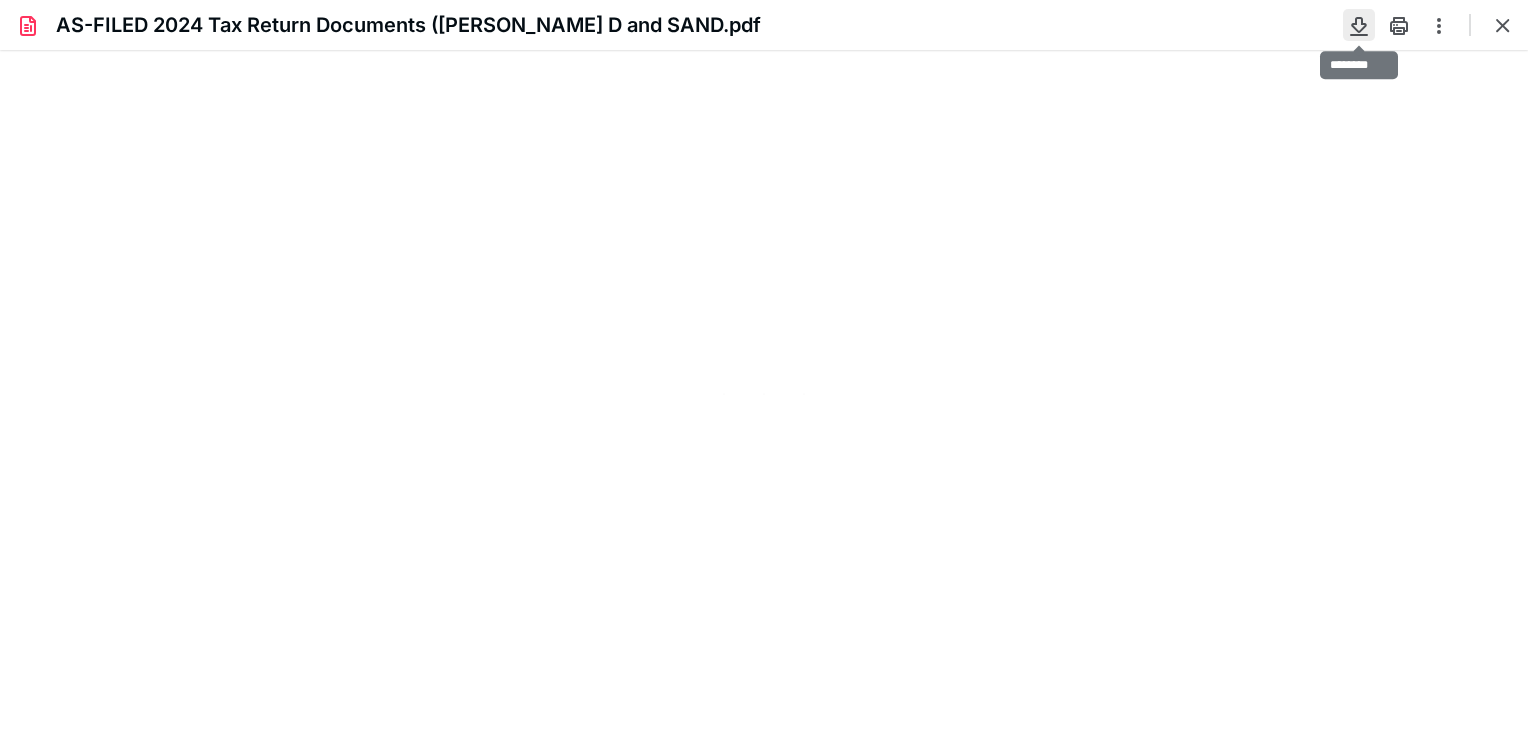 type on "82" 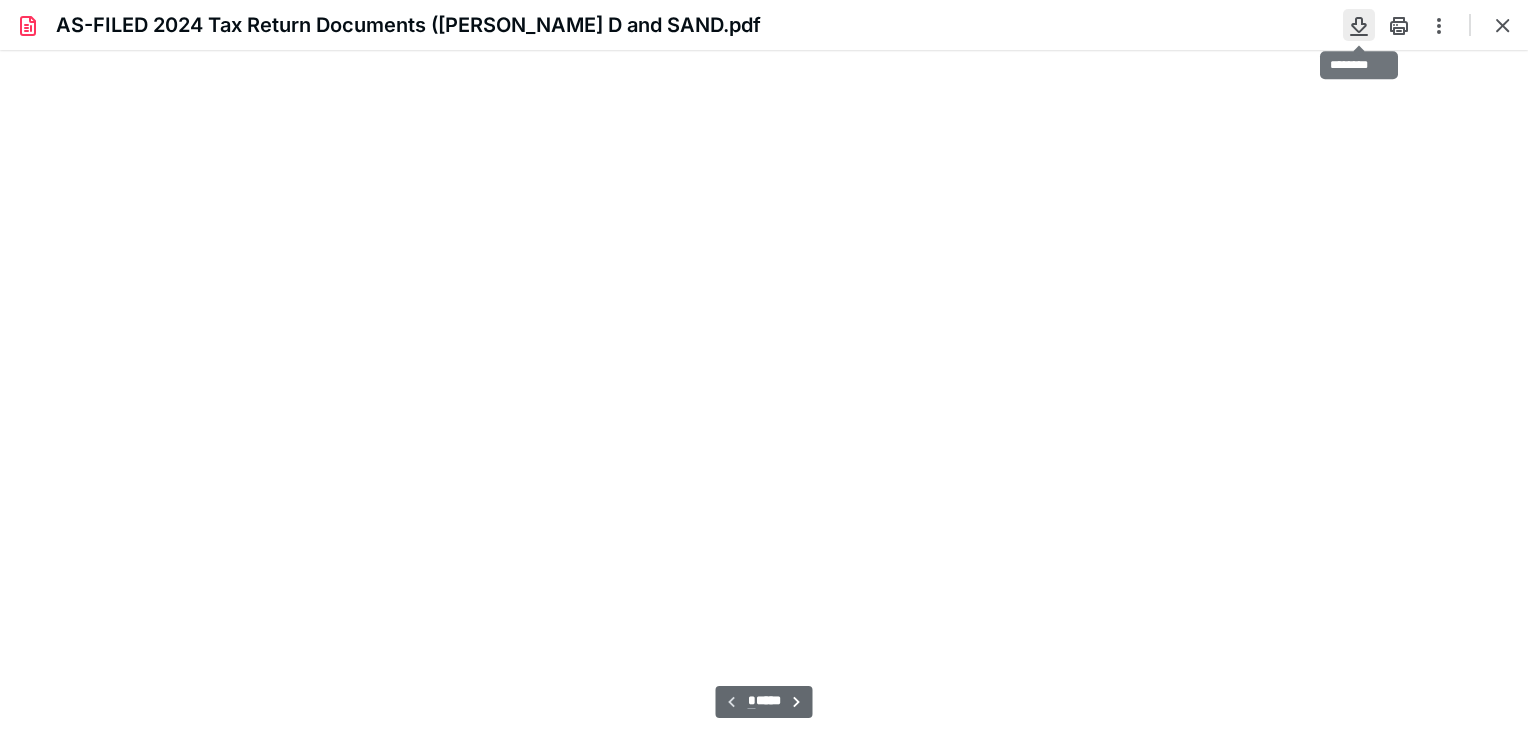 scroll, scrollTop: 39, scrollLeft: 0, axis: vertical 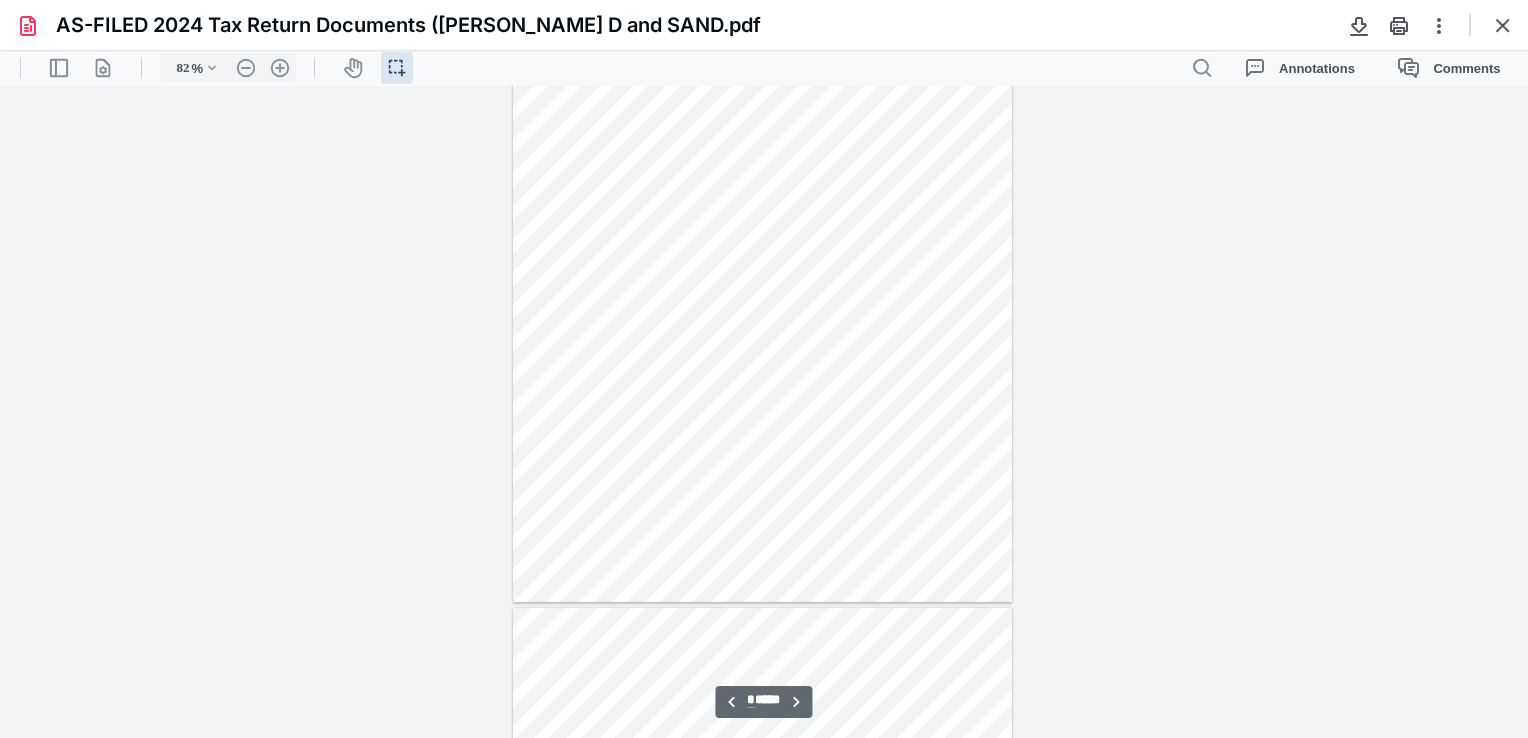 type on "*" 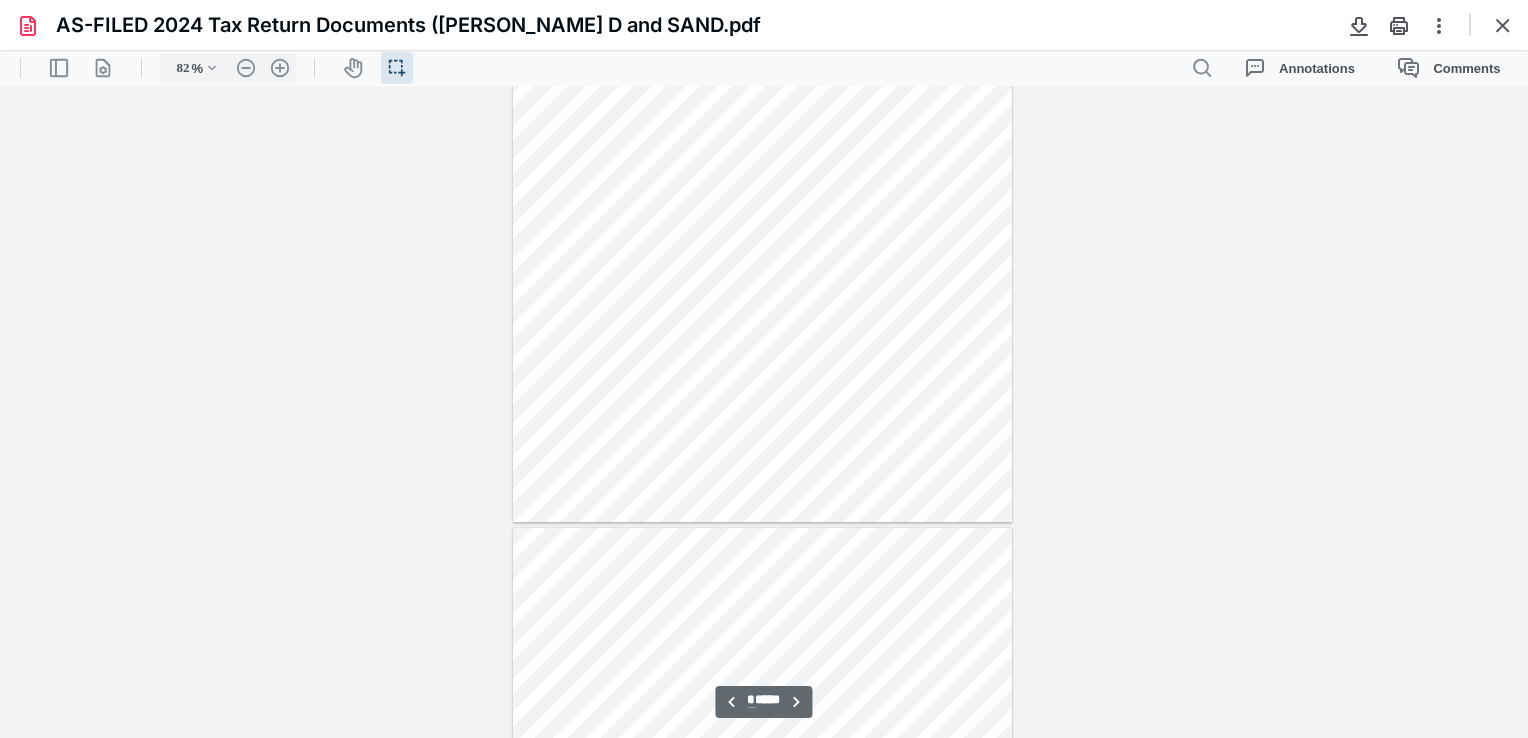 scroll, scrollTop: 2171, scrollLeft: 0, axis: vertical 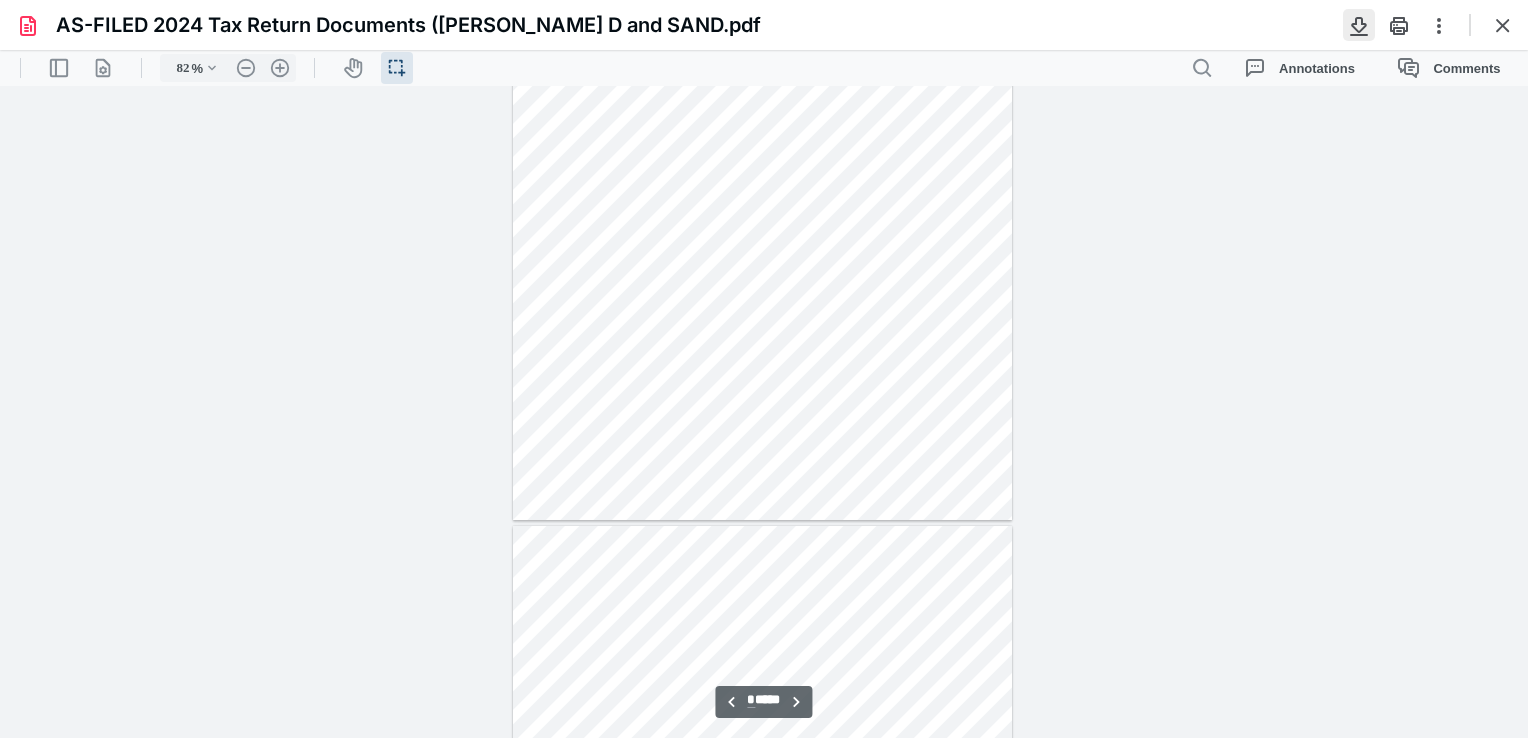 click at bounding box center (1359, 25) 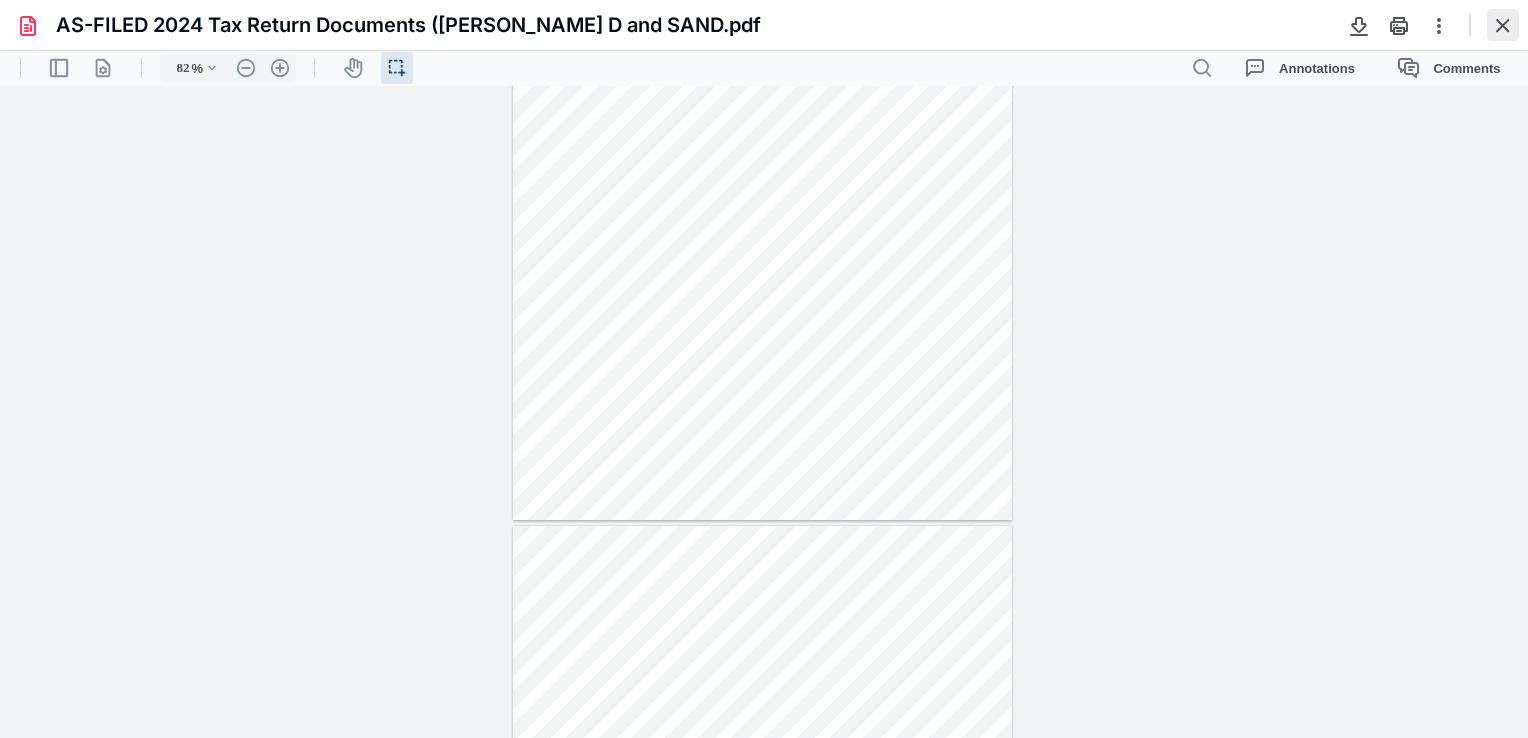 click at bounding box center [1503, 25] 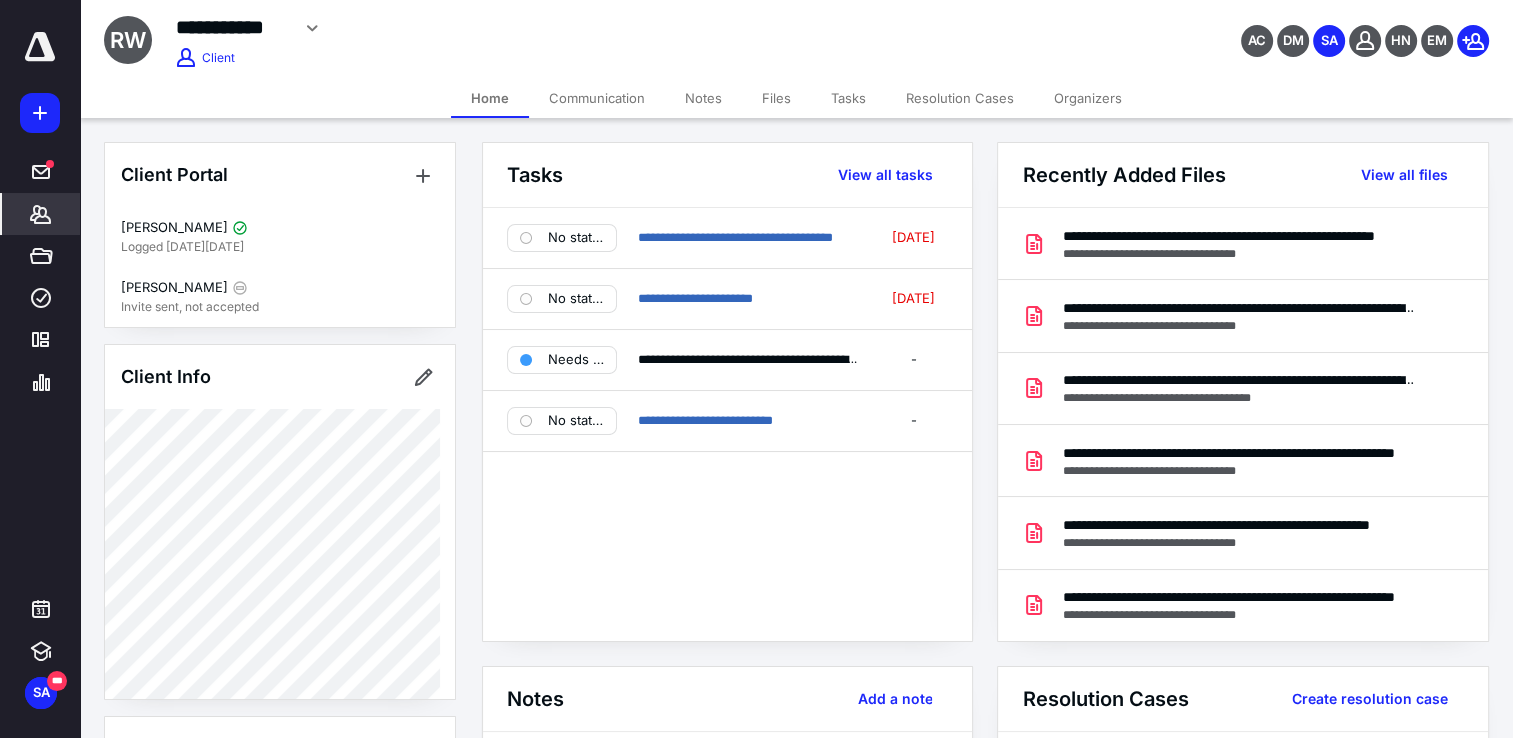 click on "**********" at bounding box center (996, 884) 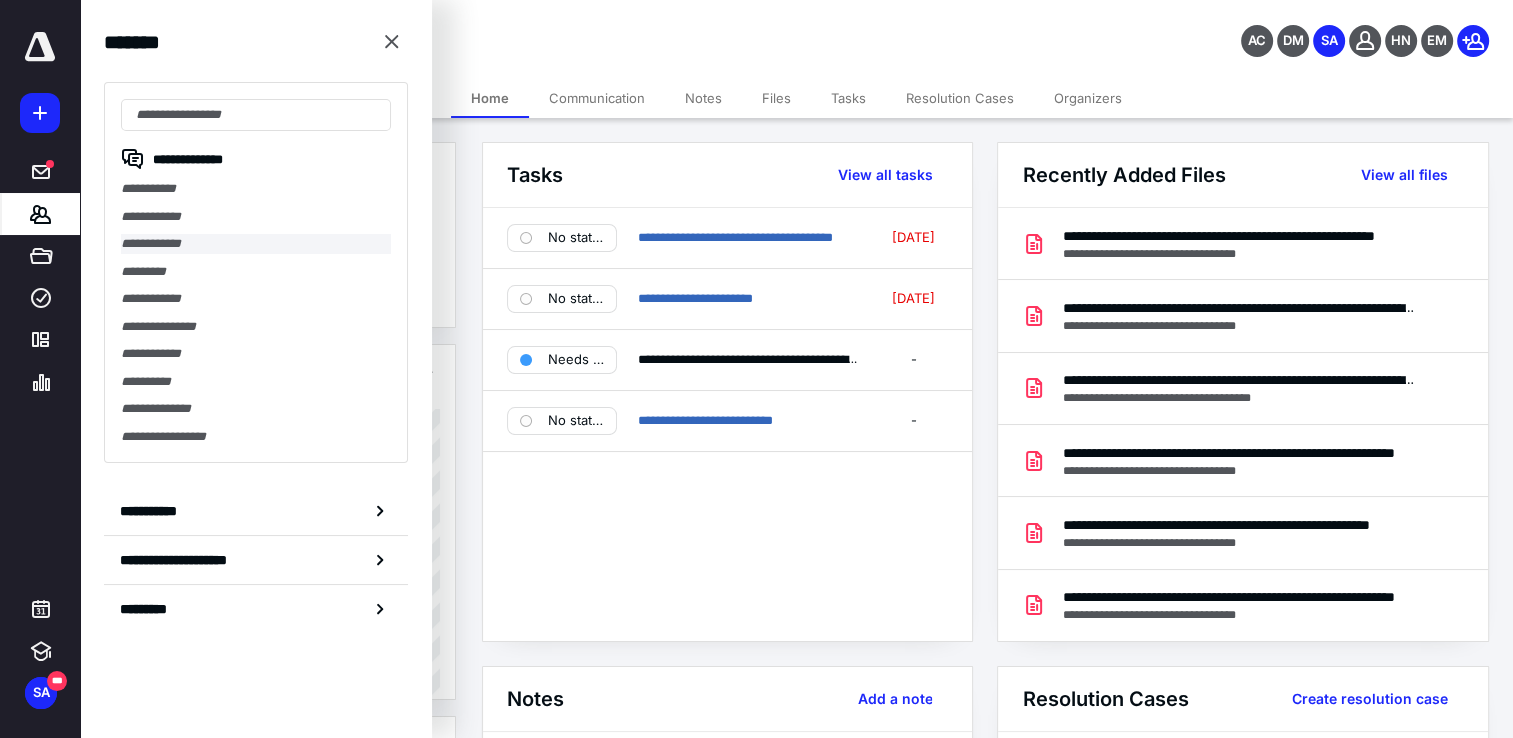 click on "**********" at bounding box center (256, 244) 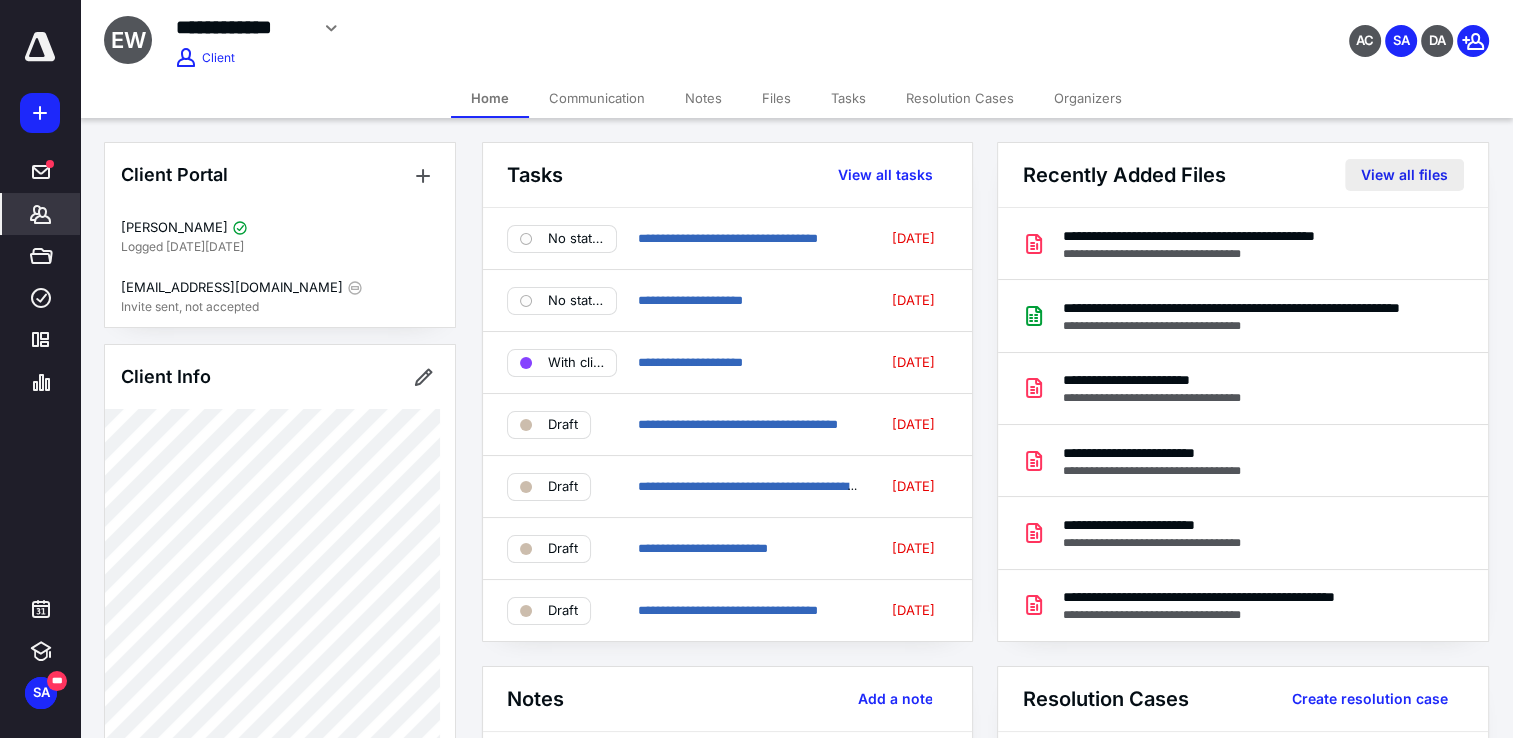 click on "View all files" at bounding box center [1404, 175] 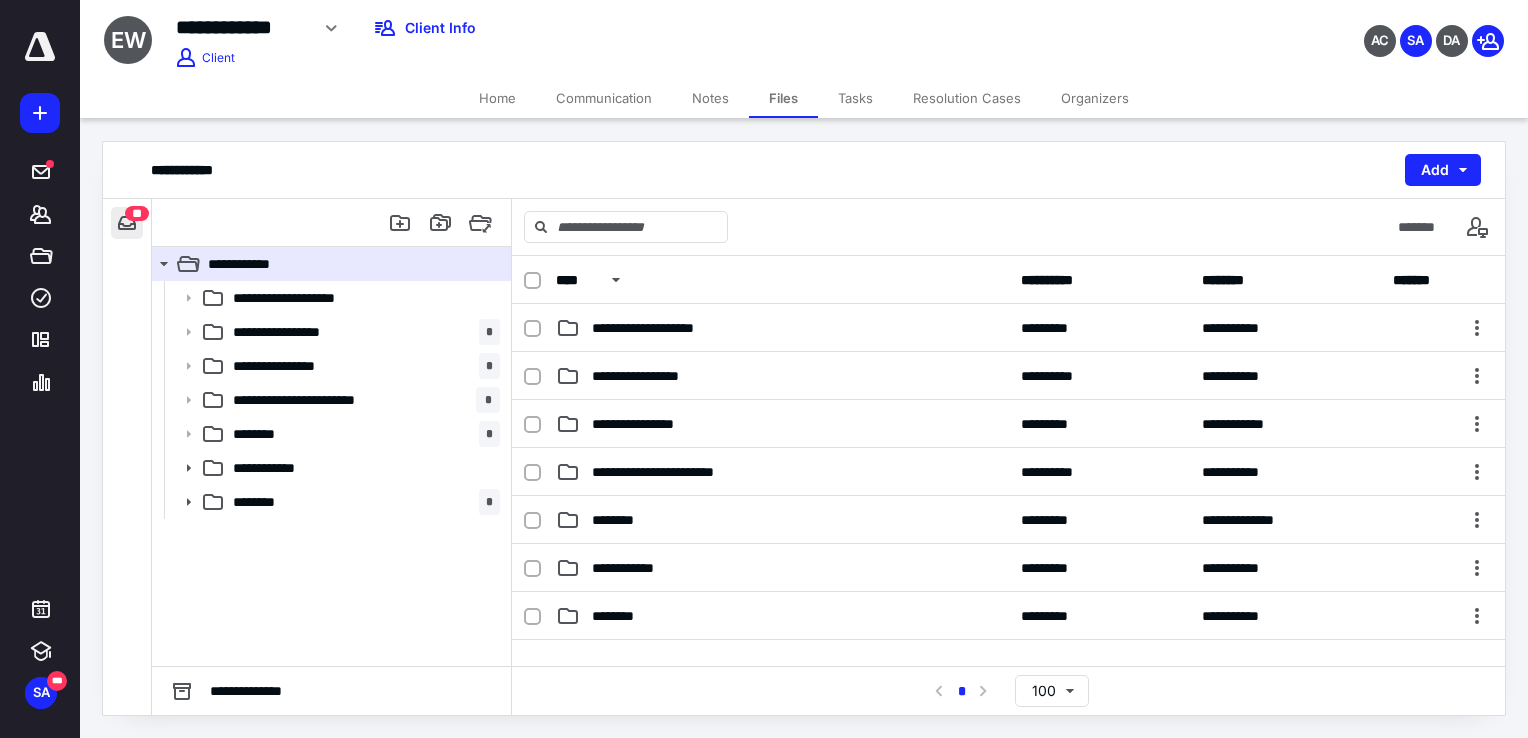 click at bounding box center (127, 223) 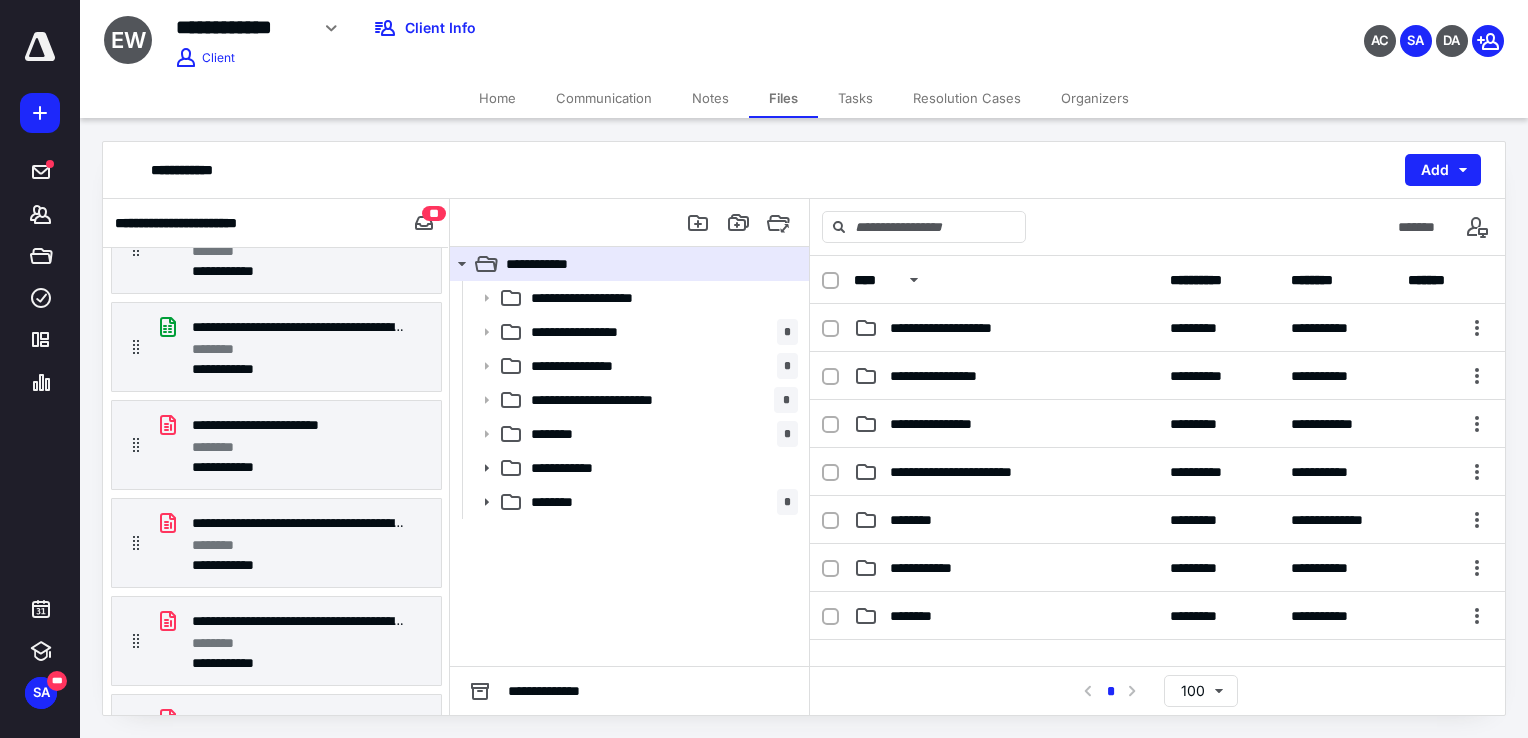 scroll, scrollTop: 1378, scrollLeft: 0, axis: vertical 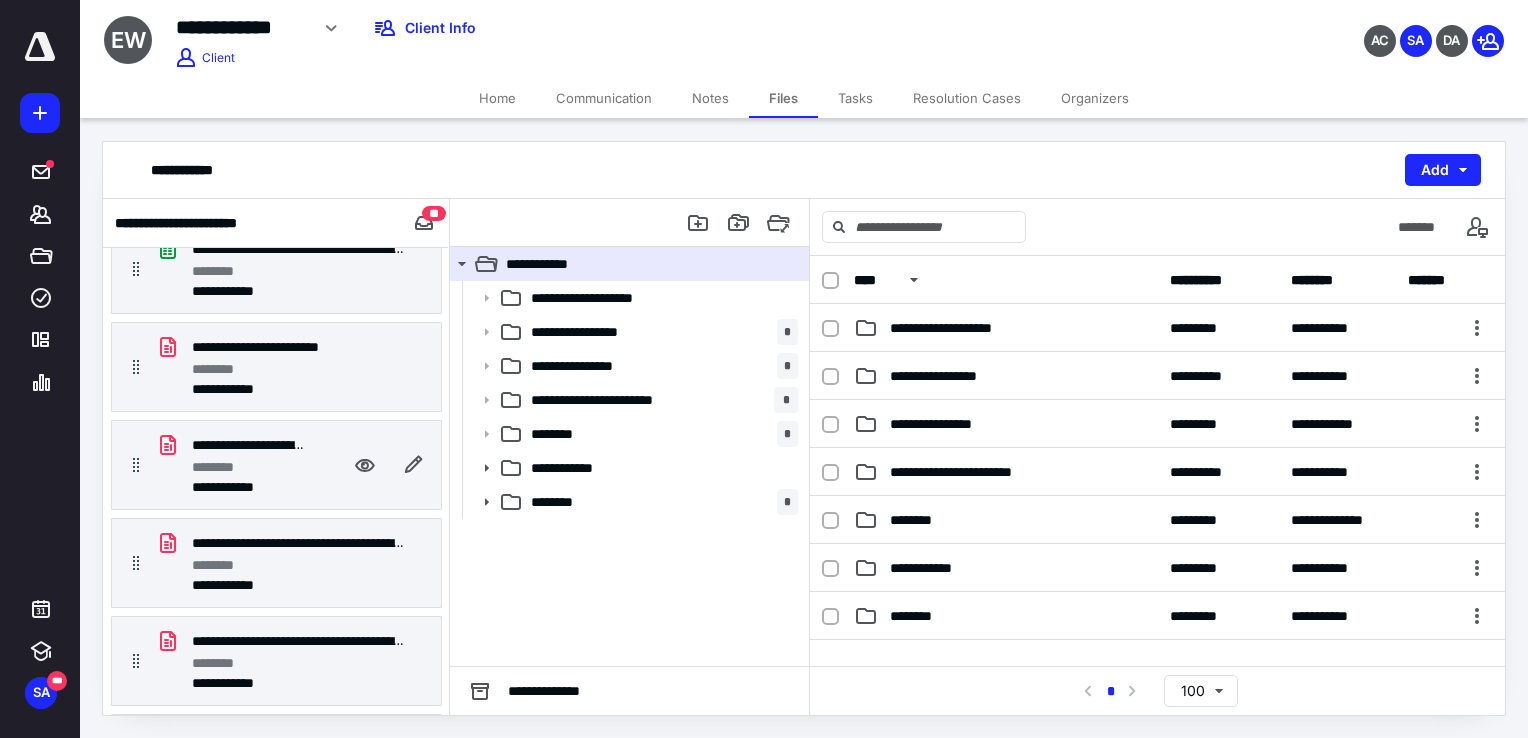 click on "********" at bounding box center (248, 467) 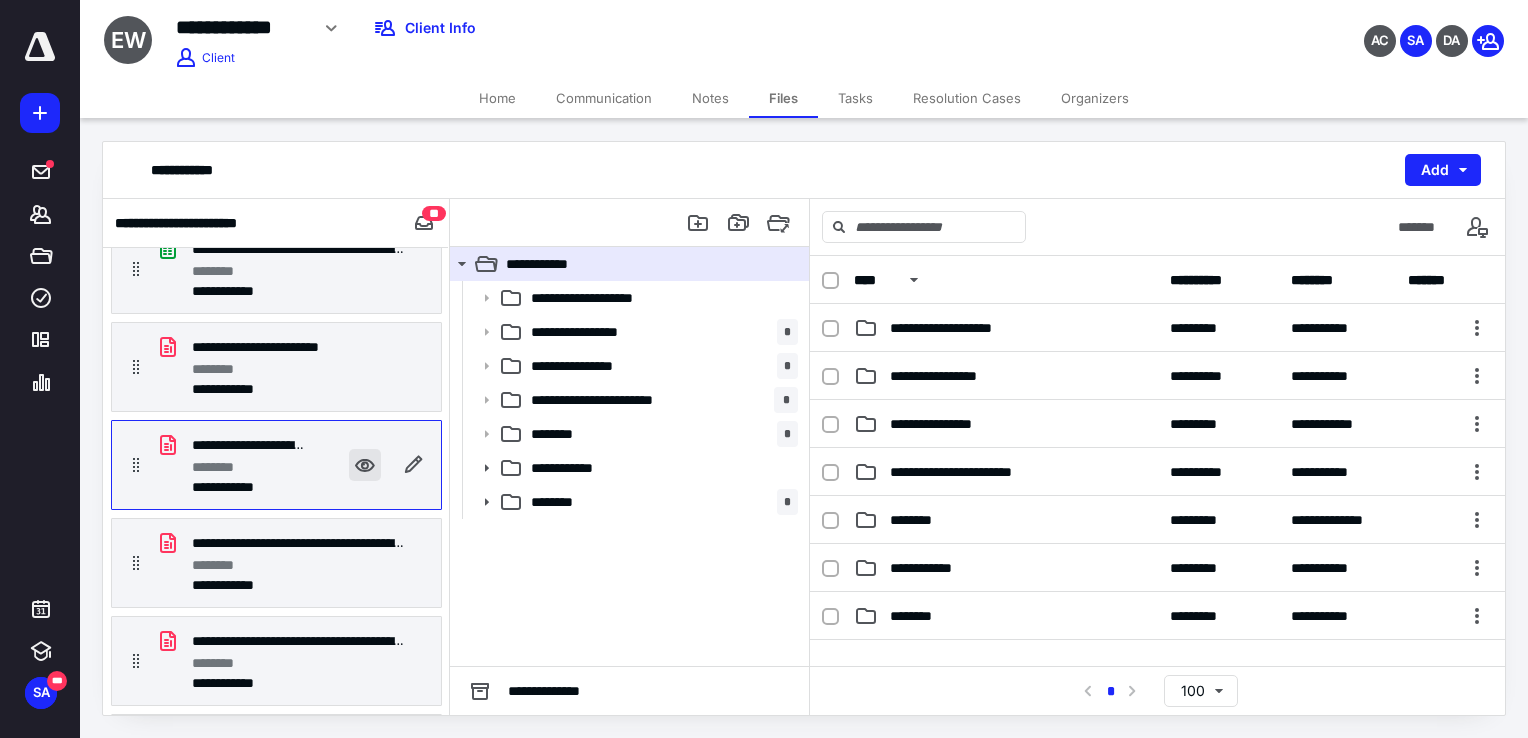 click at bounding box center [365, 465] 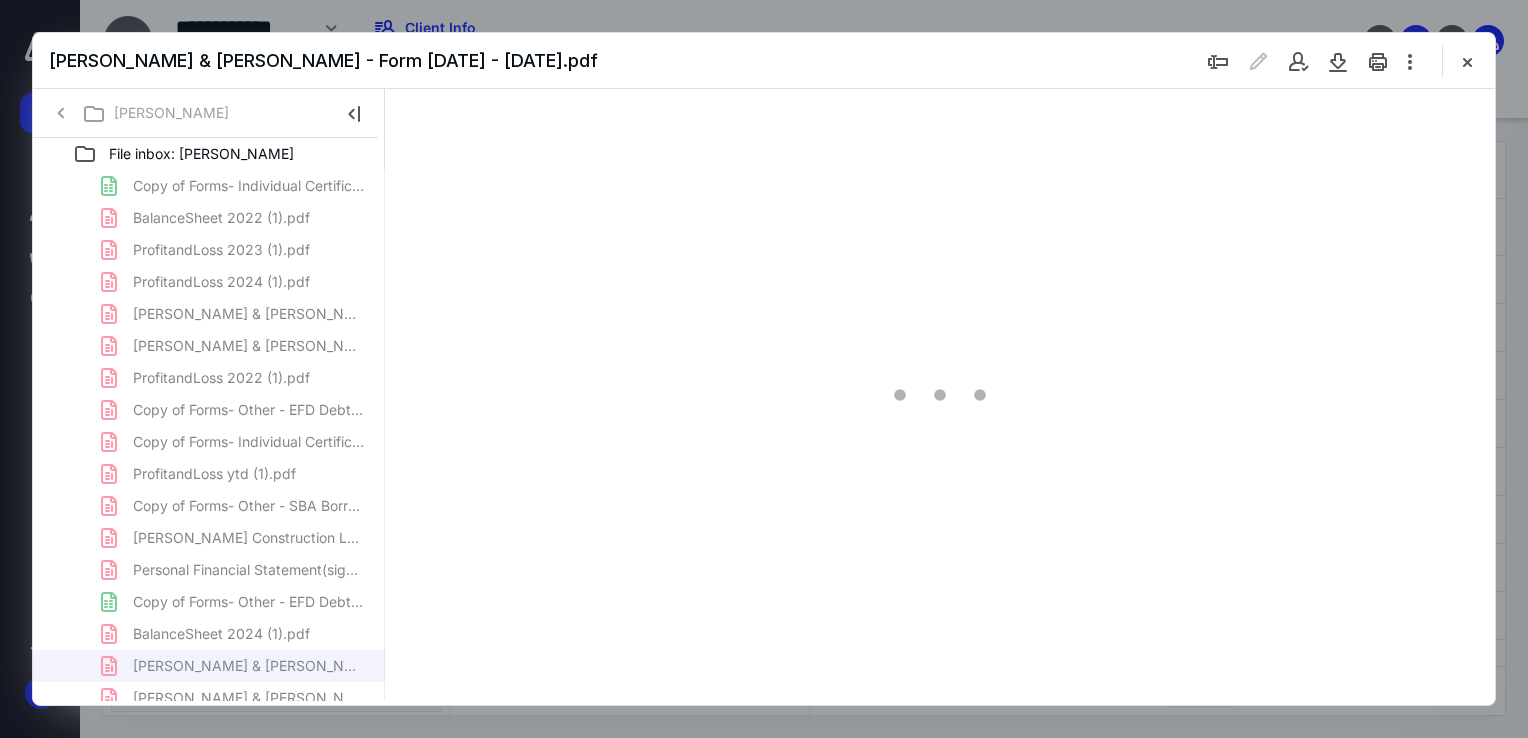 scroll, scrollTop: 1378, scrollLeft: 0, axis: vertical 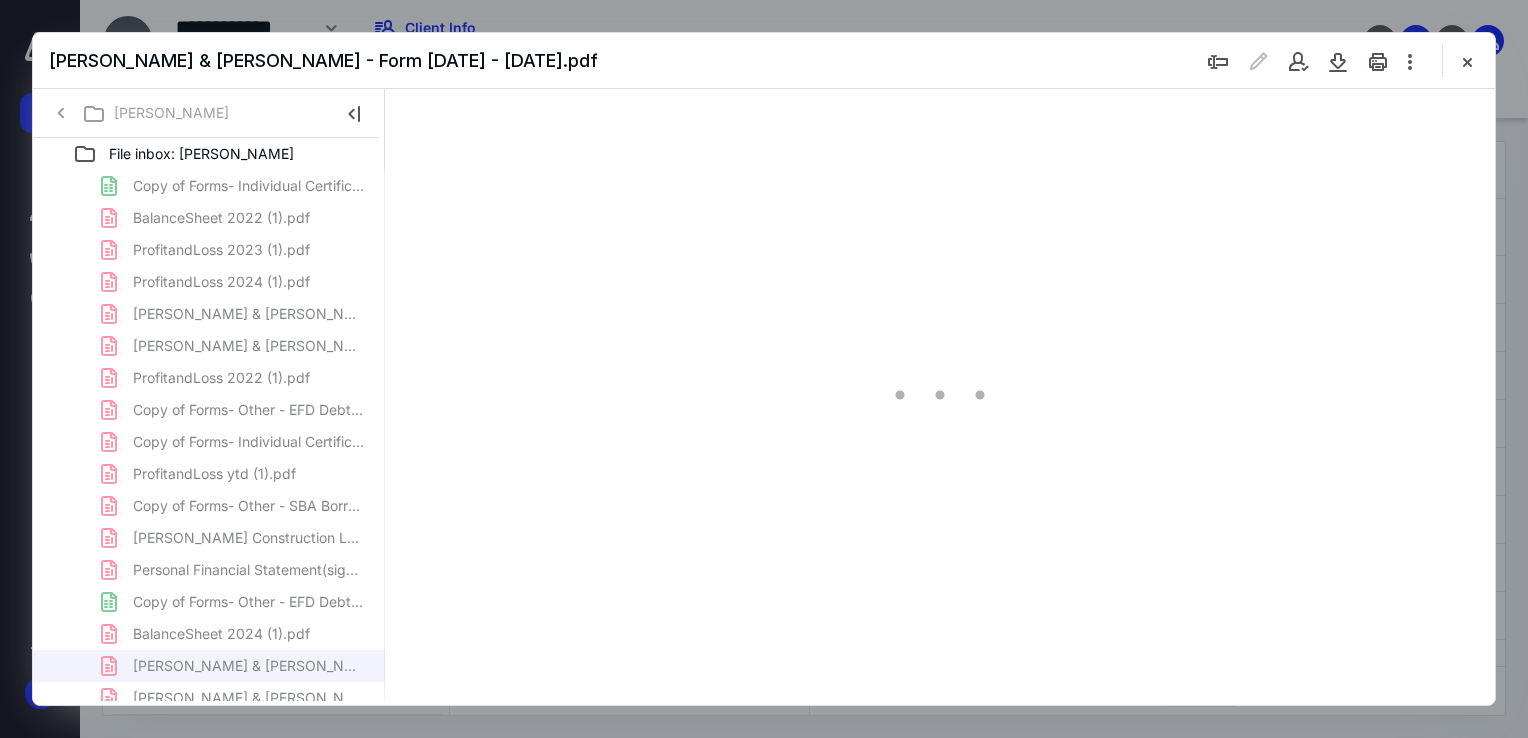 type on "68" 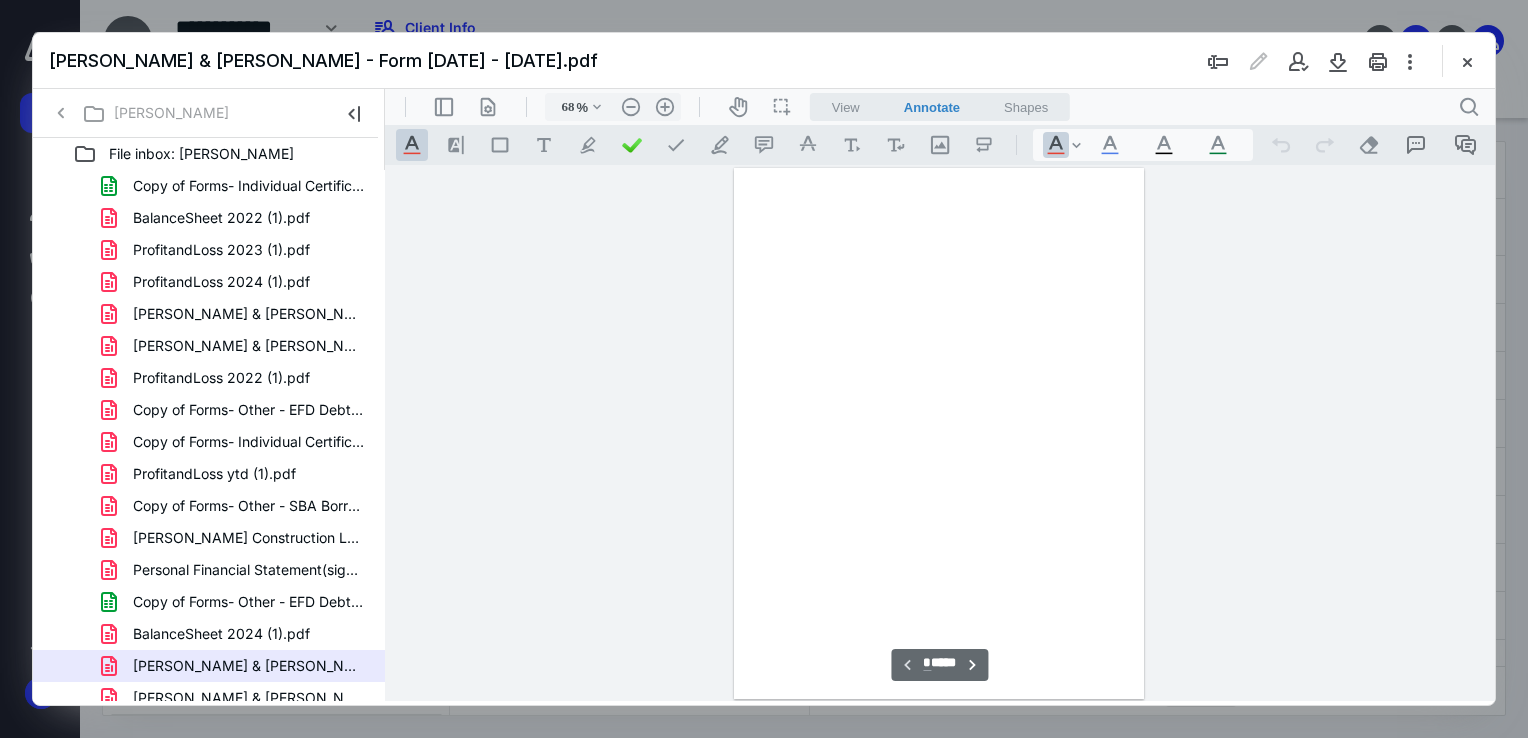 scroll, scrollTop: 79, scrollLeft: 0, axis: vertical 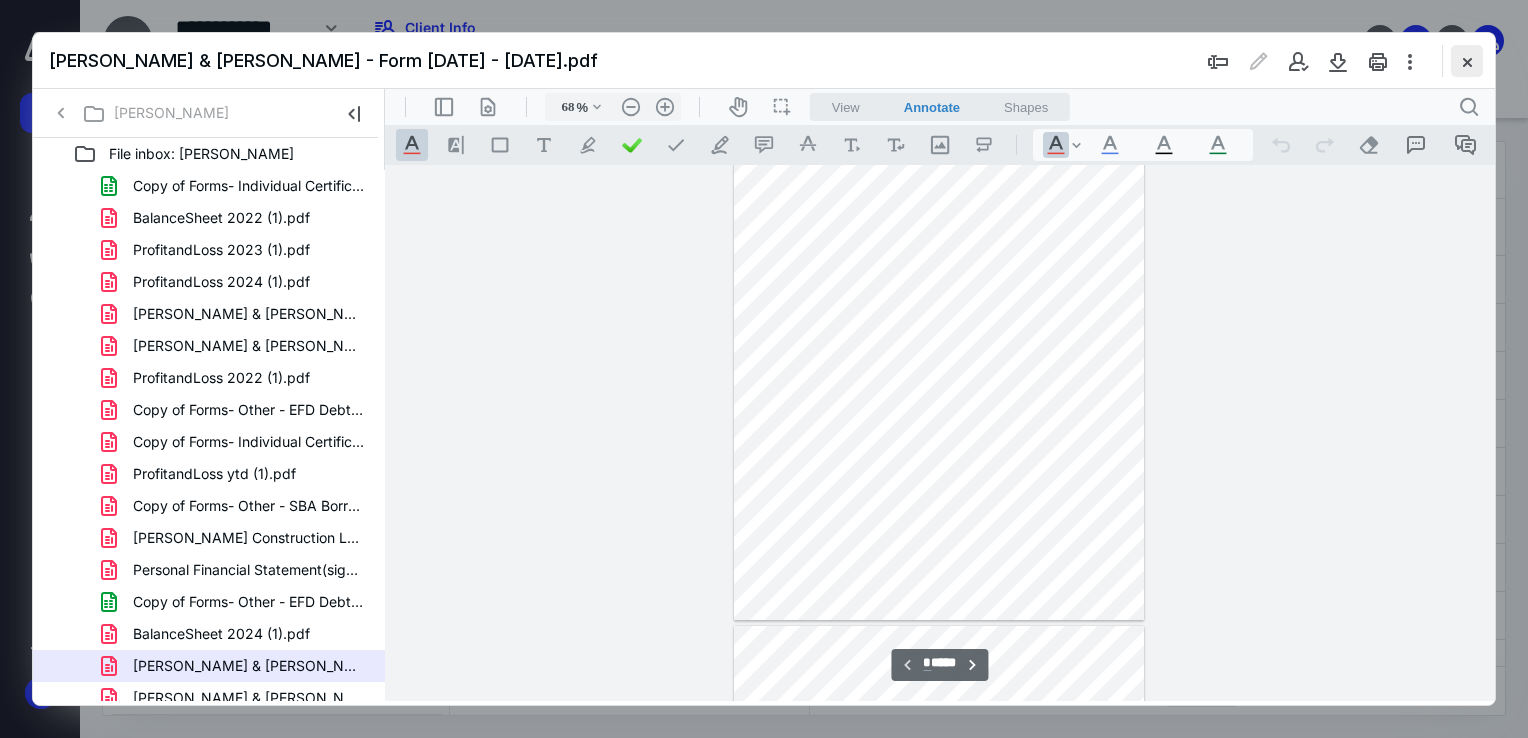 click at bounding box center [1467, 61] 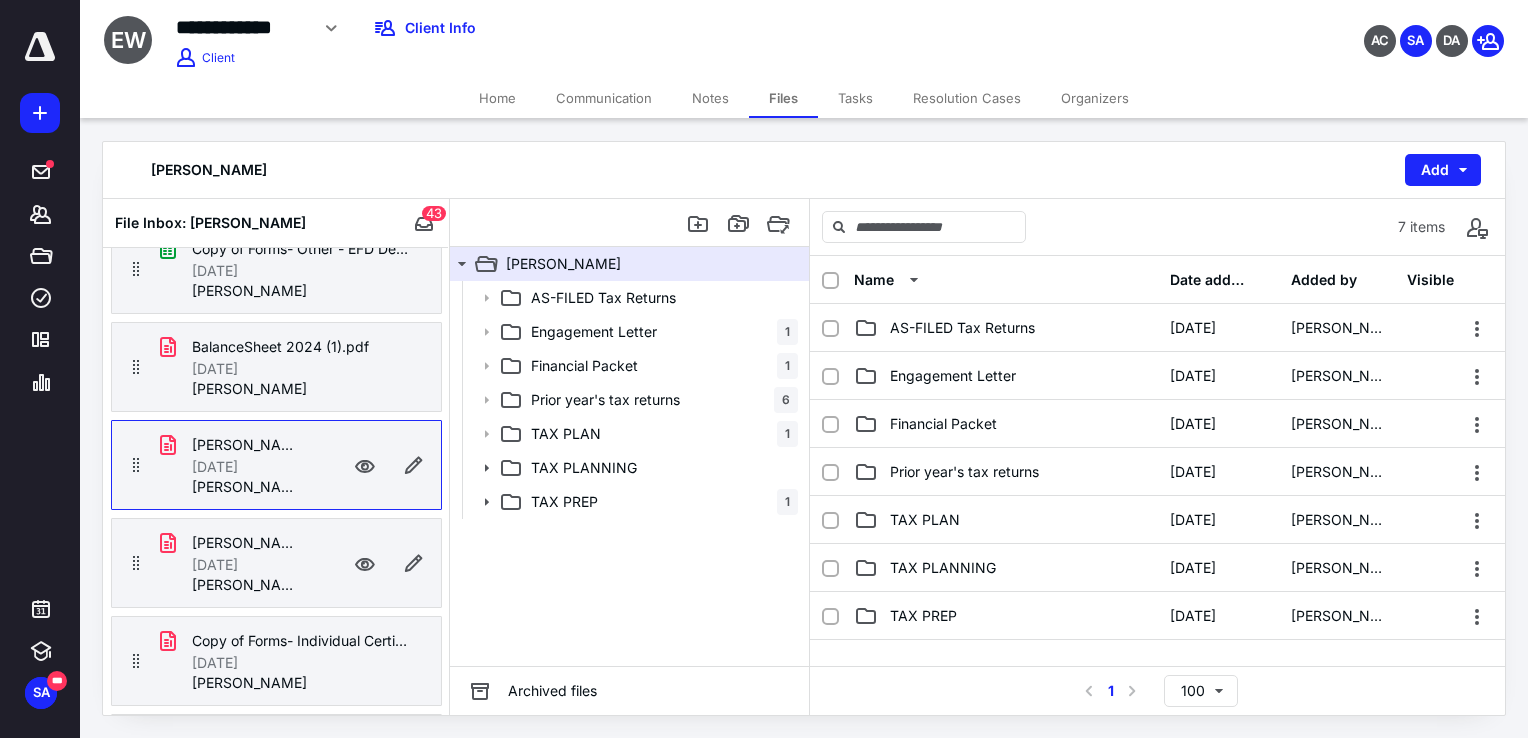 click on "[PERSON_NAME] & [PERSON_NAME] - Form [DATE] - [DATE].pdf" at bounding box center (248, 543) 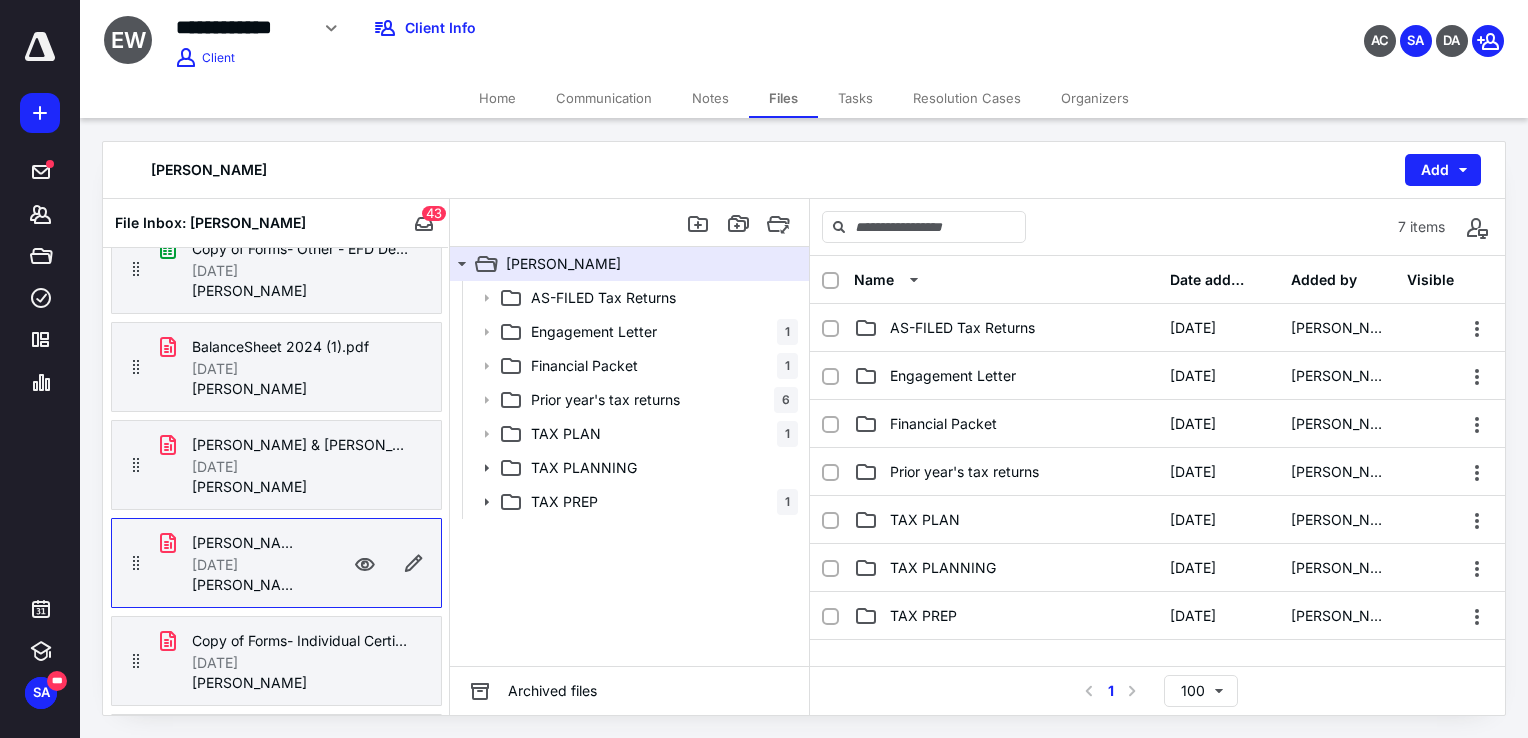 click on "[DATE]" at bounding box center [248, 565] 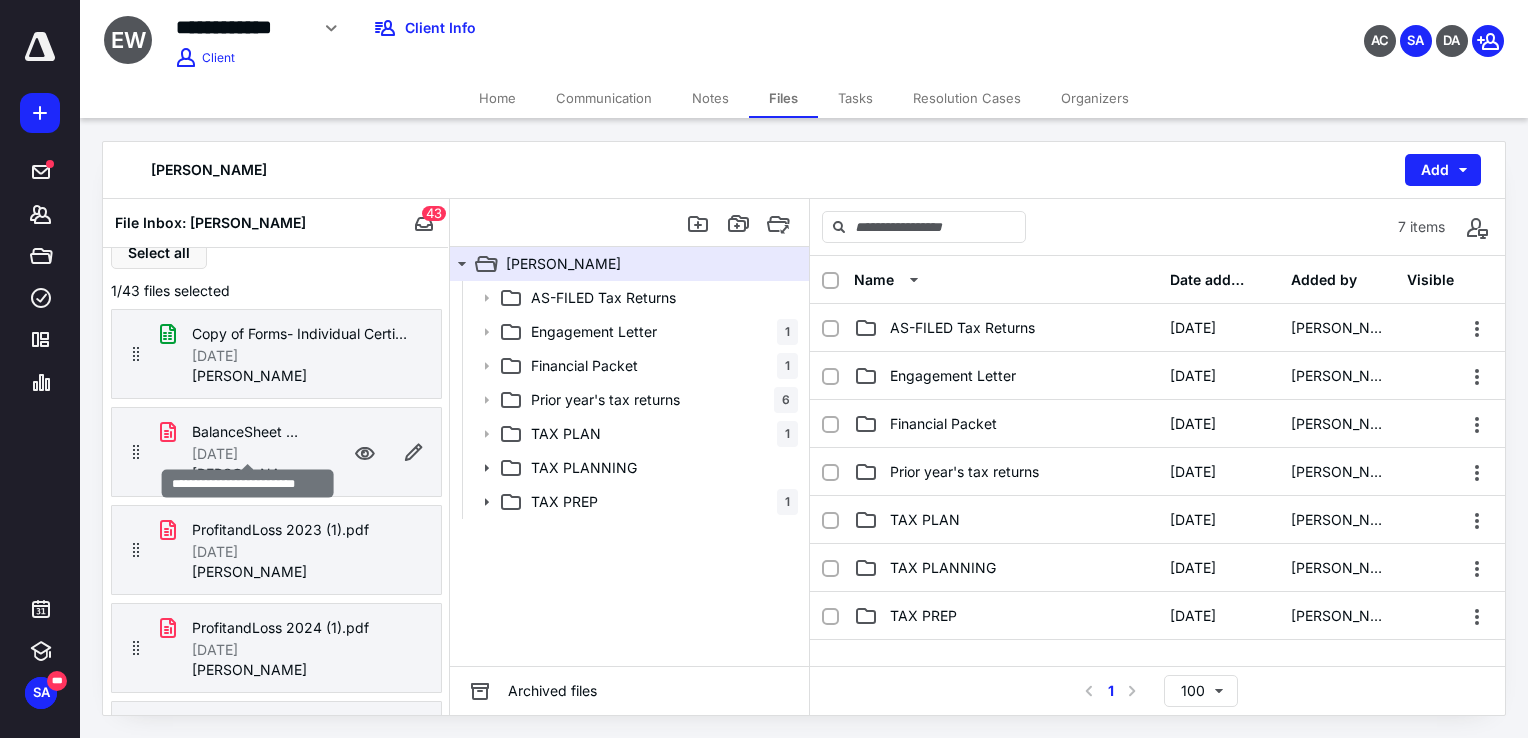scroll, scrollTop: 0, scrollLeft: 0, axis: both 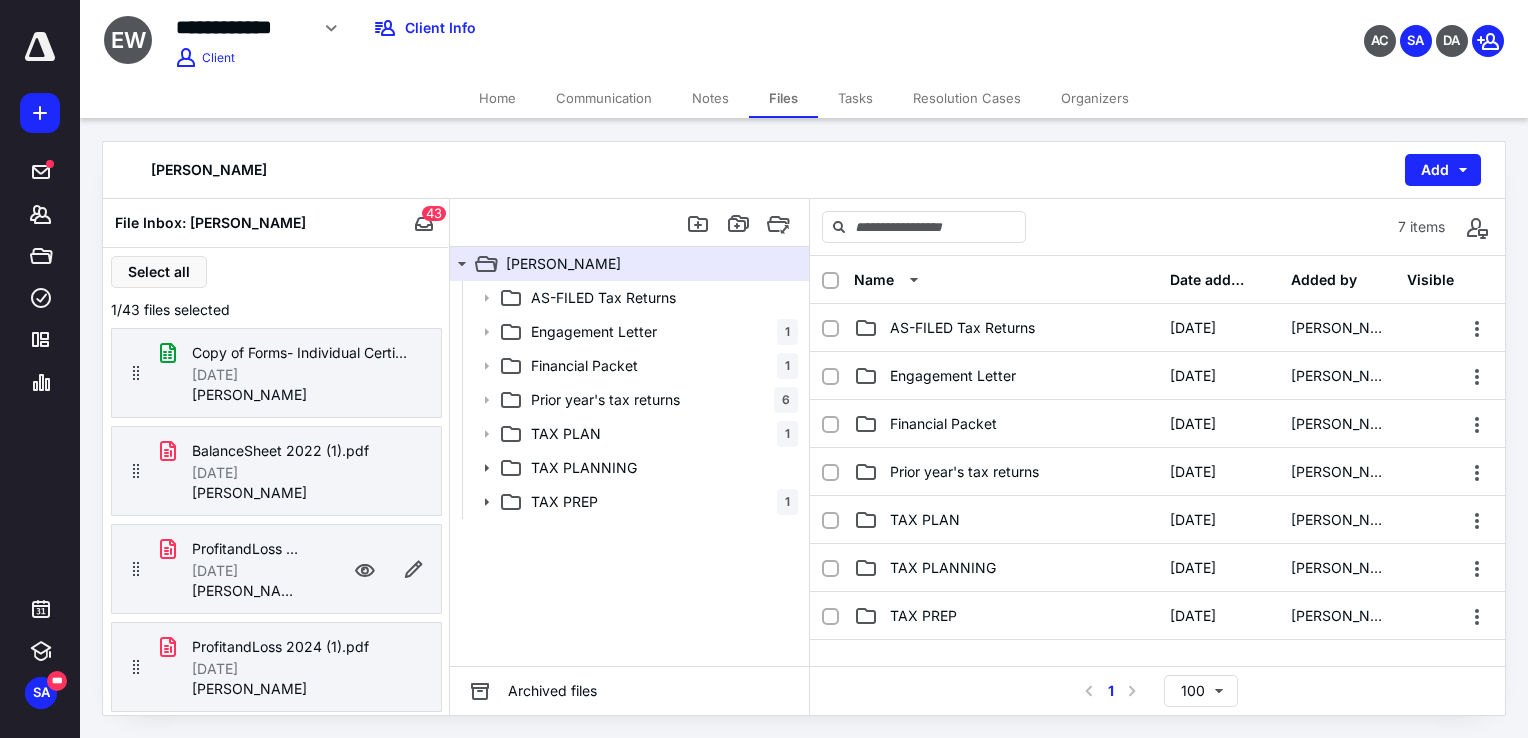 click on "[DATE]" at bounding box center [248, 571] 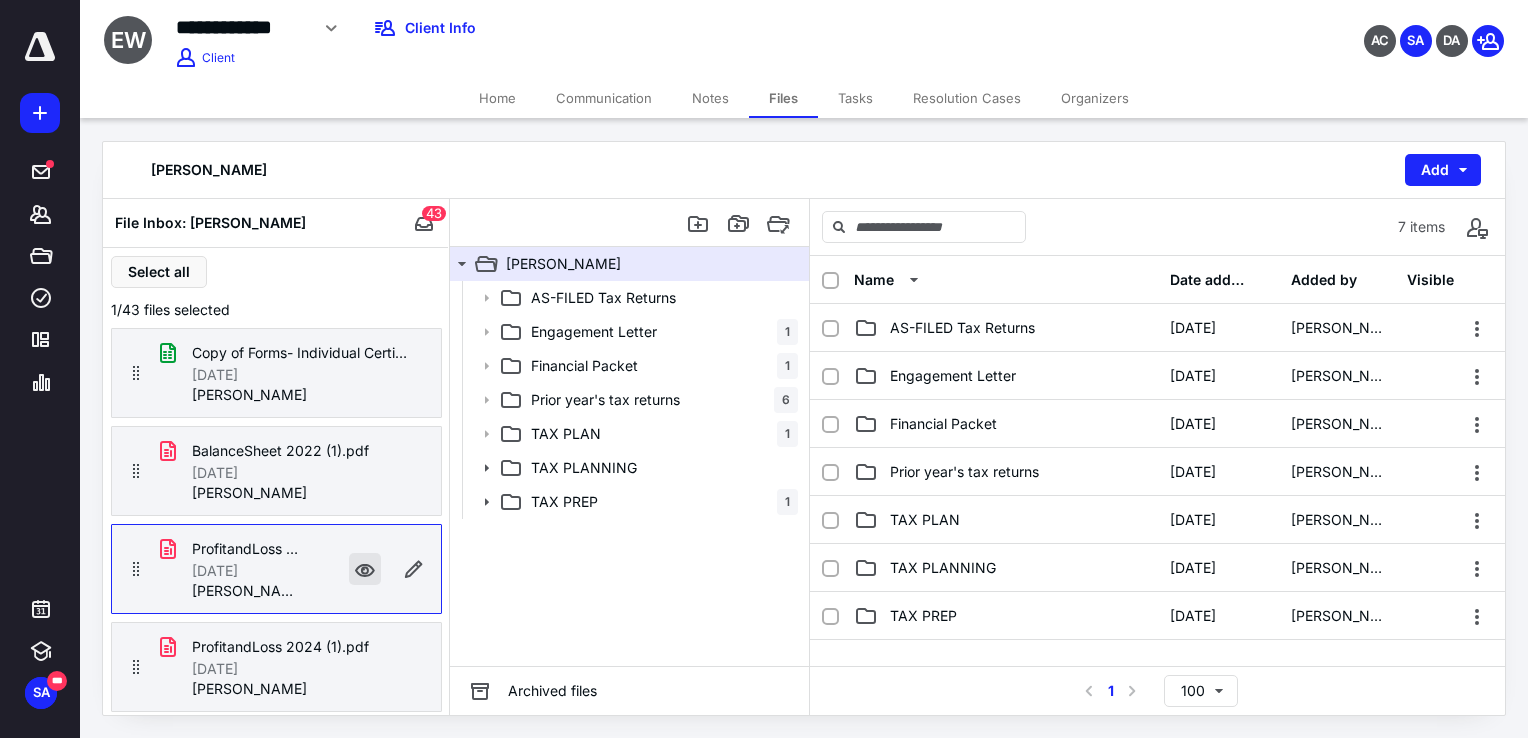 click at bounding box center (365, 569) 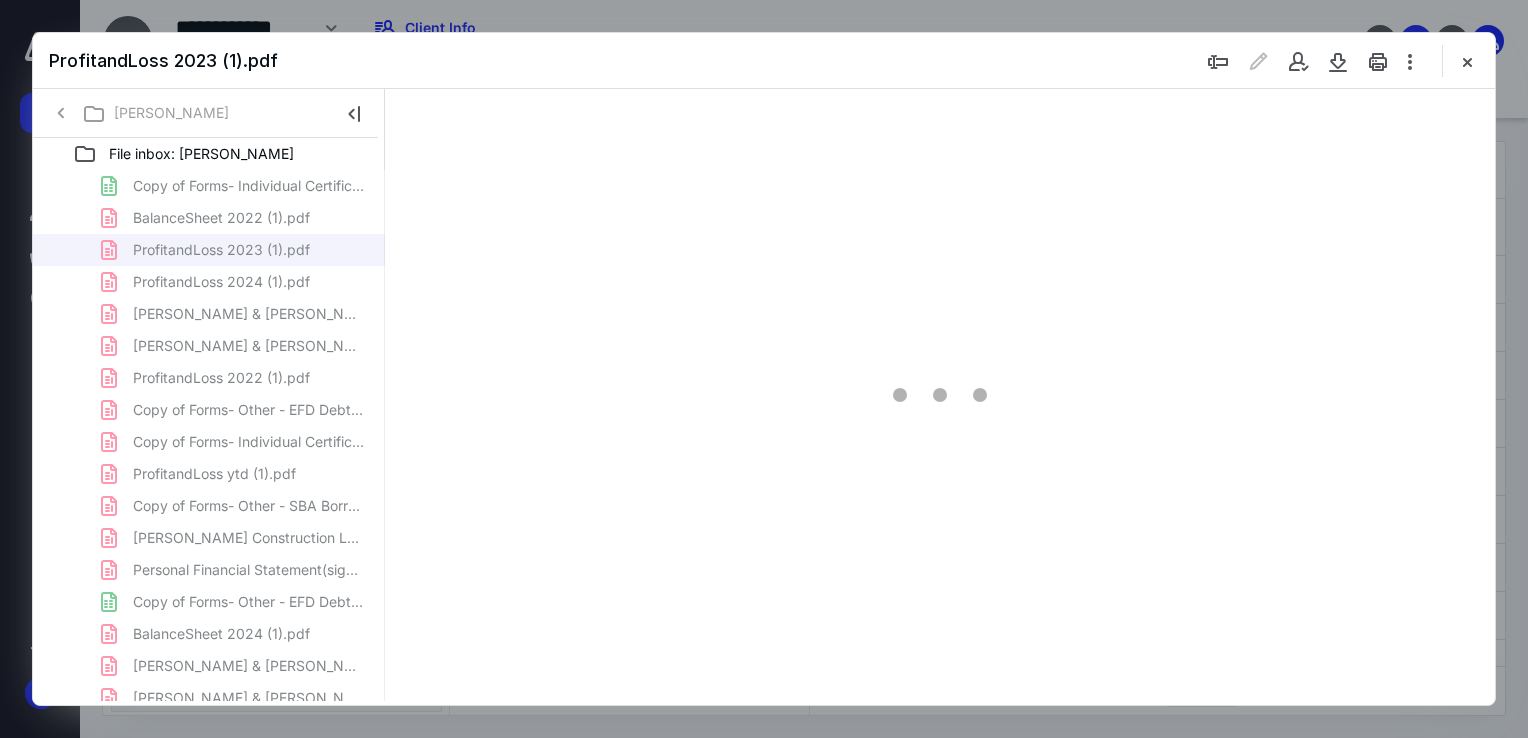 scroll, scrollTop: 0, scrollLeft: 0, axis: both 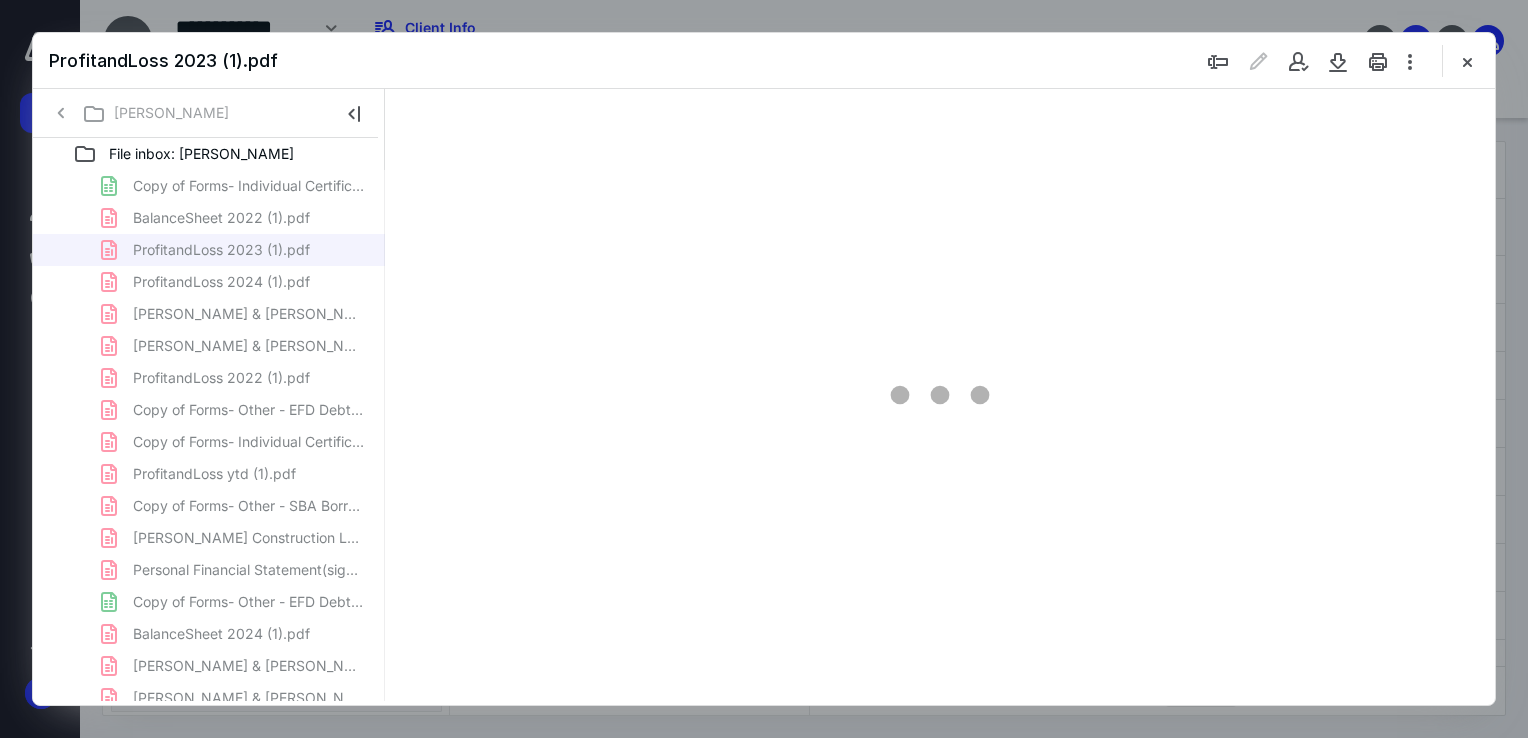 type on "68" 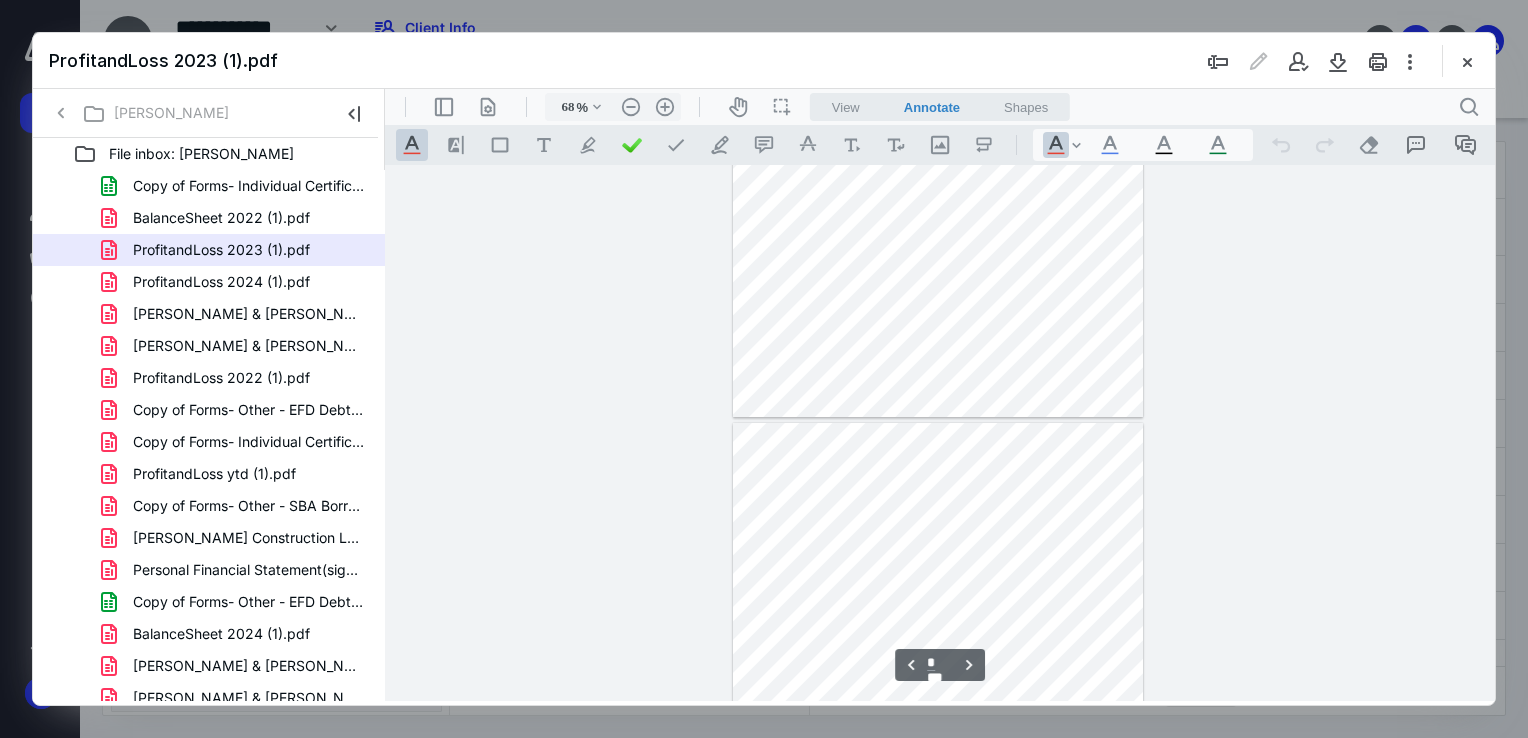 type on "*" 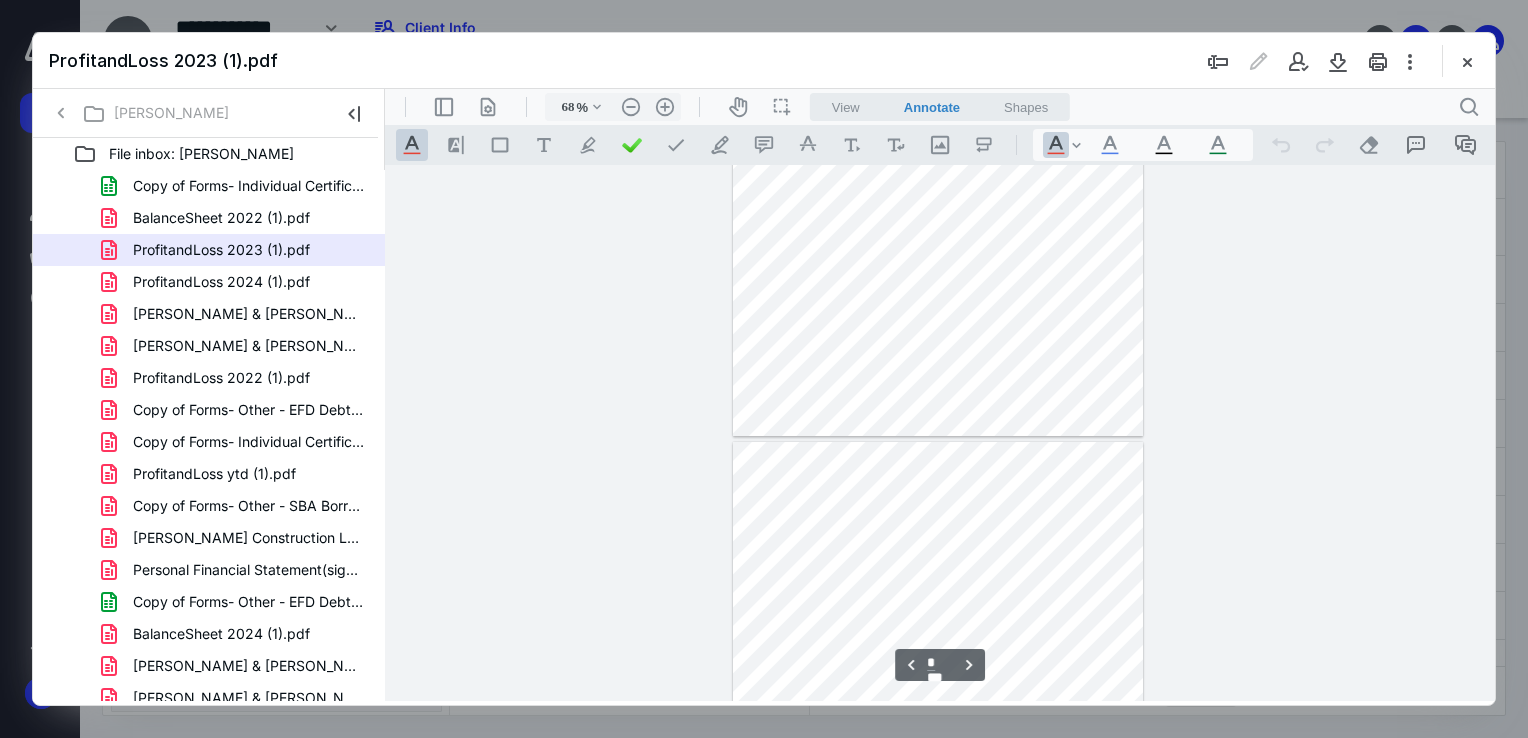 scroll, scrollTop: 0, scrollLeft: 0, axis: both 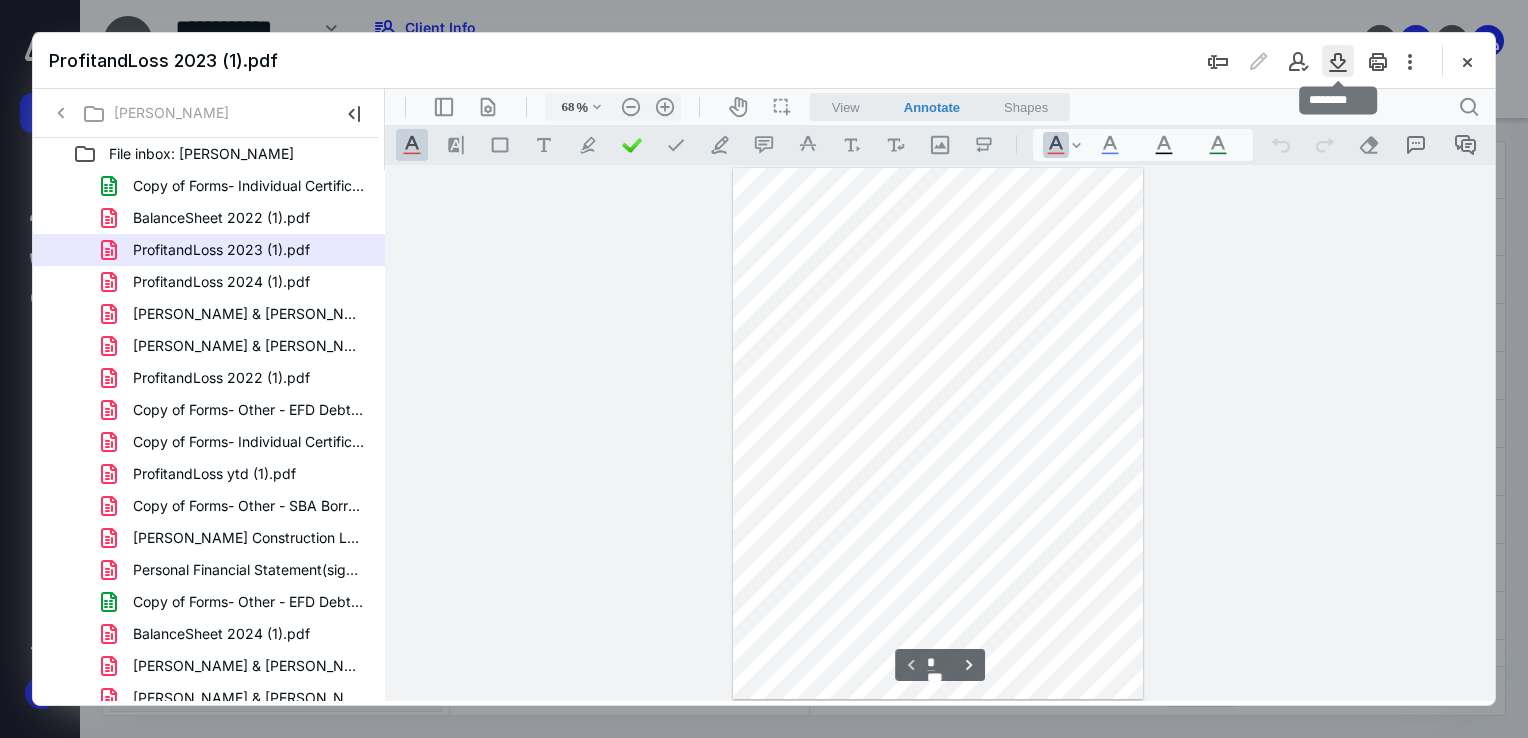 click at bounding box center [1338, 61] 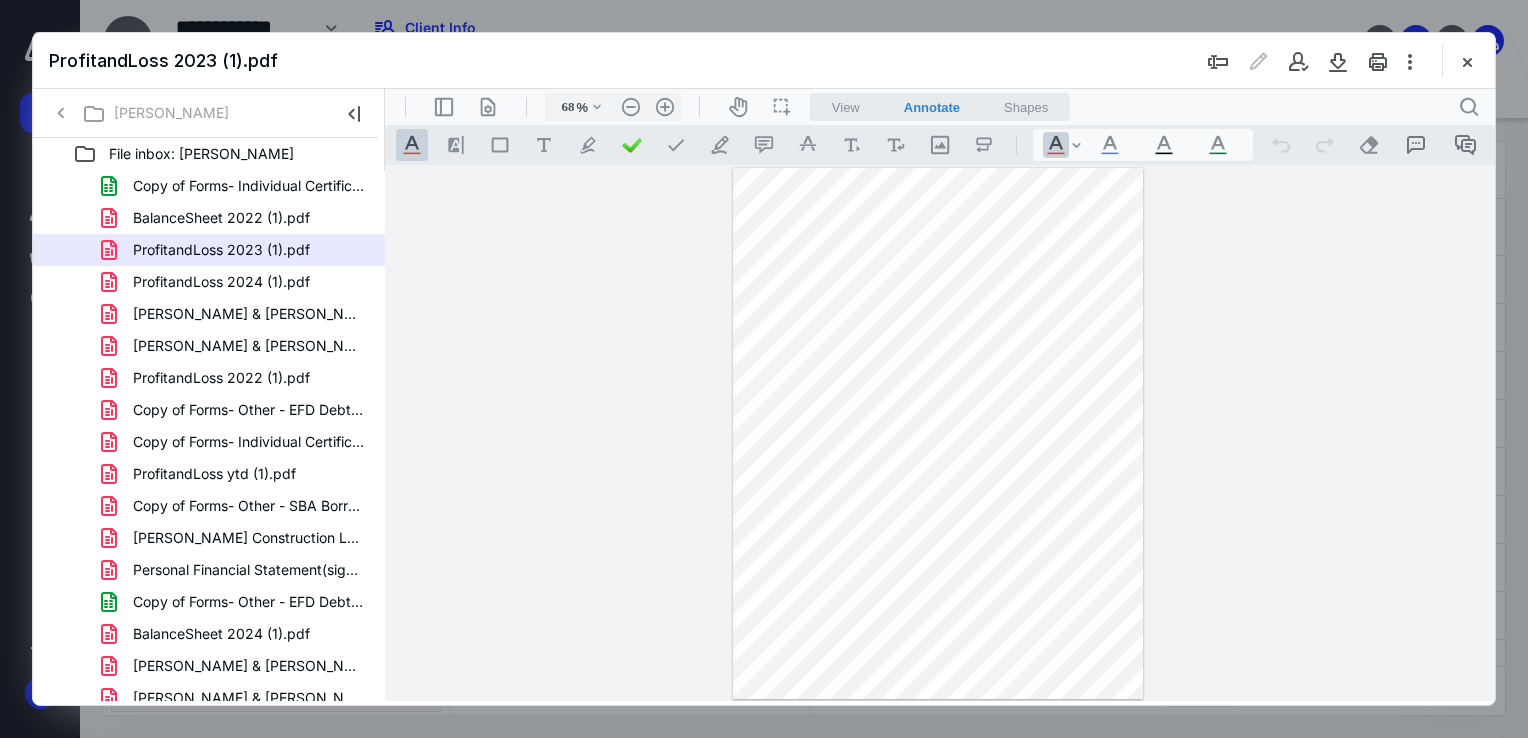 type 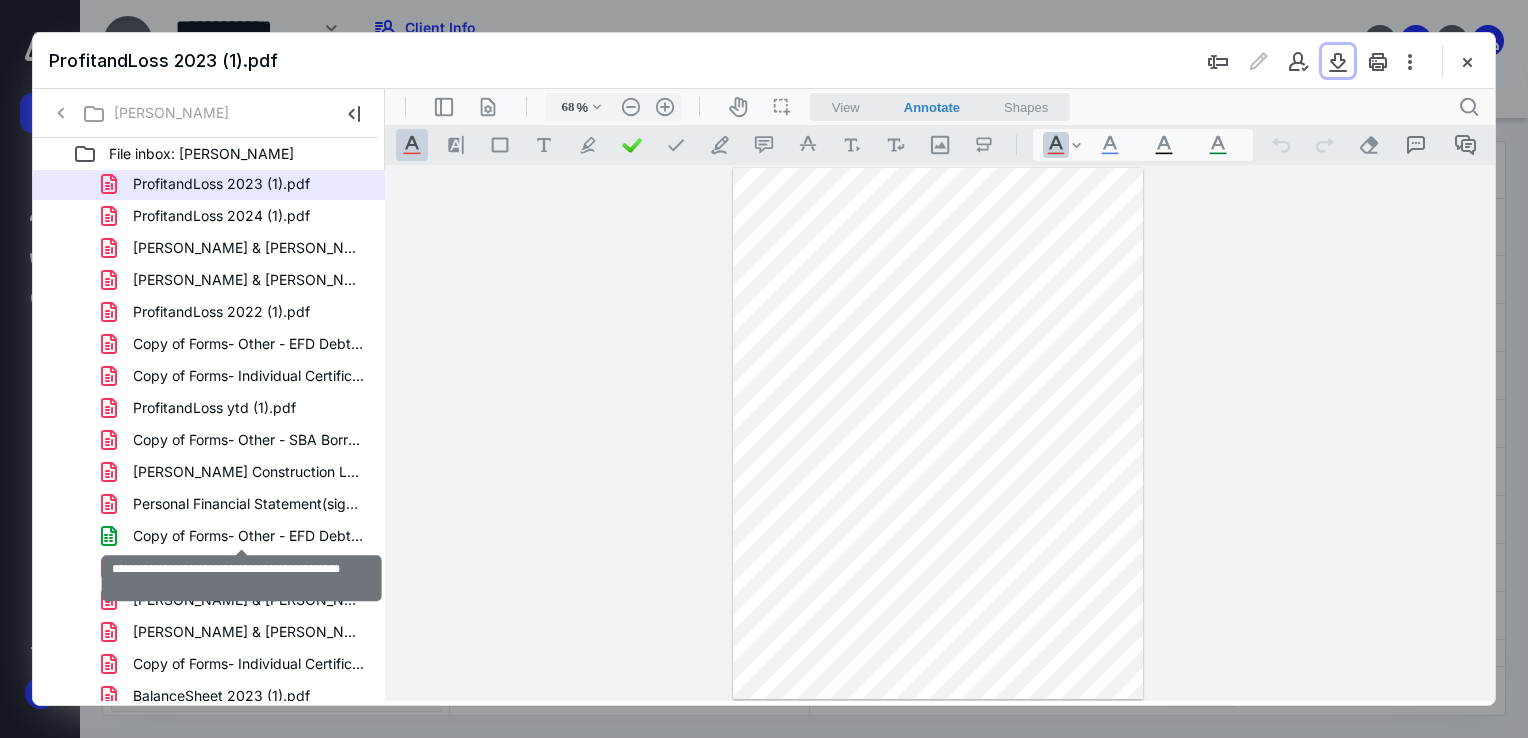 scroll, scrollTop: 164, scrollLeft: 0, axis: vertical 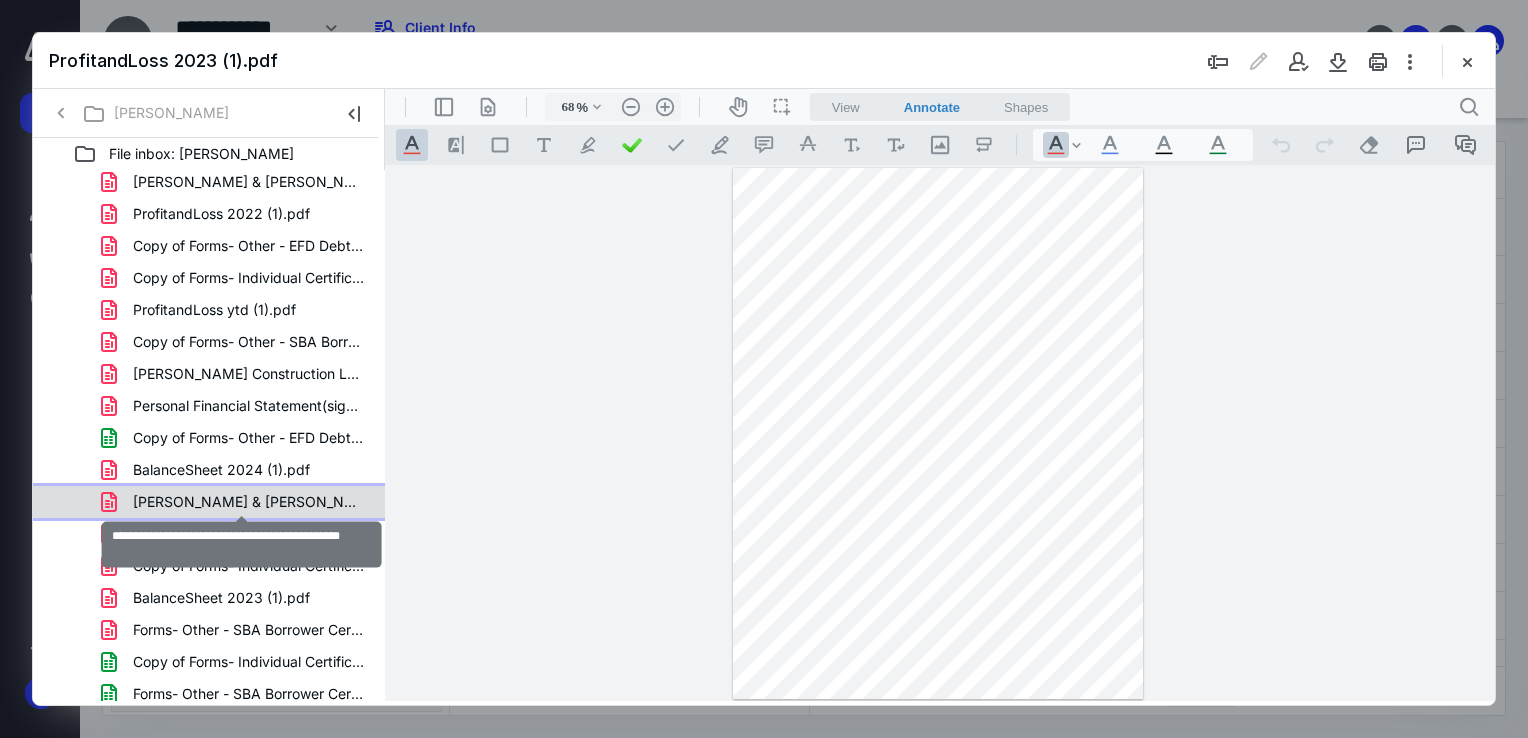 click on "[PERSON_NAME] & [PERSON_NAME] - Form [DATE] - [DATE].pdf" at bounding box center (249, 502) 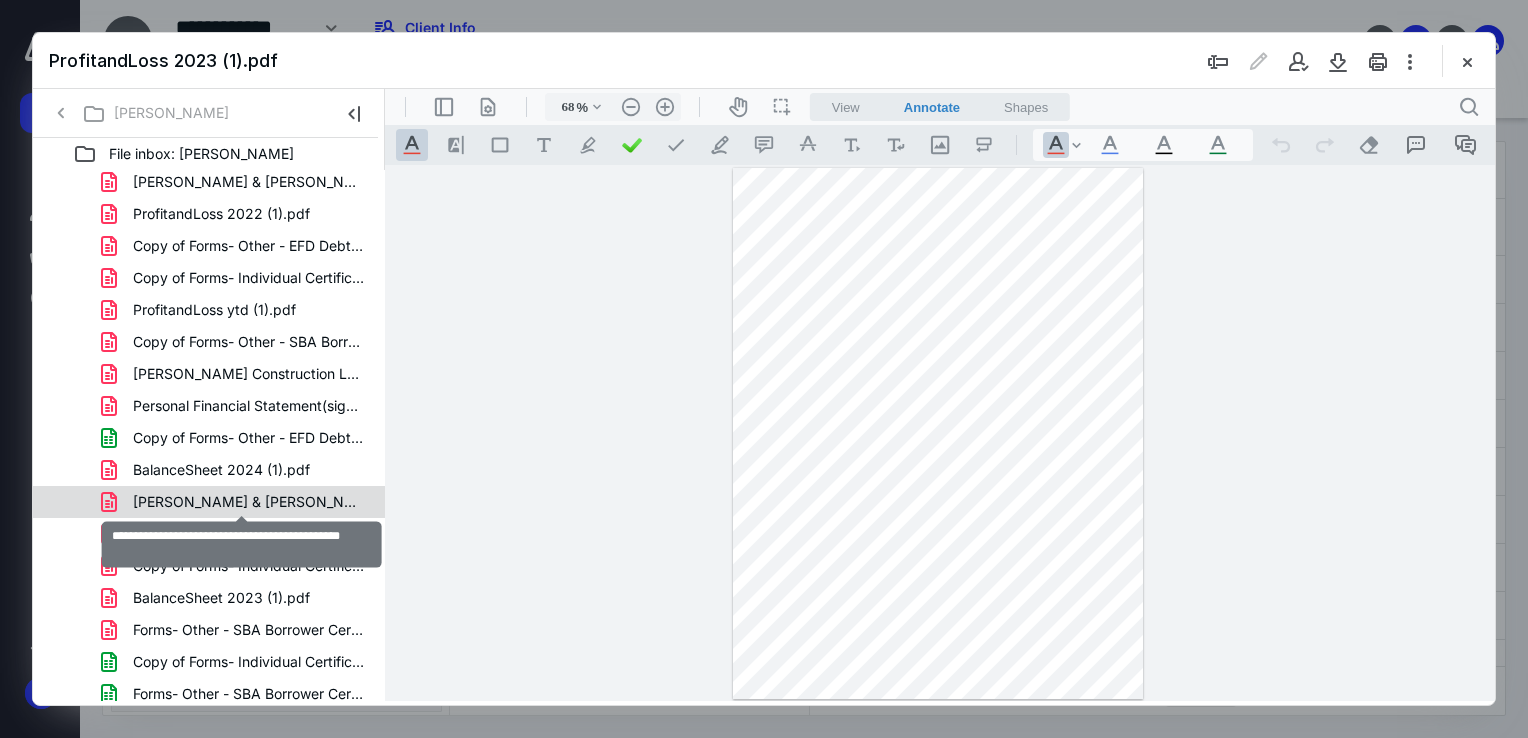 click on "Copy of Forms- Individual Certification for PFS (ID 110630 (1).xlsx BalanceSheet 2022 (1).pdf ProfitandLoss 2023 (1).pdf ProfitandLoss 2024 (1).pdf [PERSON_NAME] & [PERSON_NAME] - 2020 Ammended tax return.pdf [PERSON_NAME] & [PERSON_NAME] - Form [DATE] - [DATE].pdf ProfitandLoss 2022 (1).pdf Copy of Forms- Other  - EFD Debt Schedule (ID 11183540) (1).pdf Copy of Forms- Individual Certification with  logo removed (1).pdf ProfitandLoss ytd (1).pdf Copy of Forms- Other  - SBA Borrower Certification (ID 110 (1).pdf [PERSON_NAME] Construction LLC Business Debt Schedule.pdf Personal Financial Statement(signed_[DATE]) (1).pdf Copy of Forms- Other  - EFD Debt Schedule (ID 11183540) (1).xlsx BalanceSheet 2024 (1).pdf [PERSON_NAME] & [PERSON_NAME] - Form [DATE] - [DATE].pdf [PERSON_NAME] & [PERSON_NAME] - Form [DATE] - [DATE].pdf Copy of Forms- Individual Certification for PFS (ID 110630 (1).pdf BalanceSheet 2023 (1).pdf Forms- Other  - SBA Borrower Certification With no logos (1).pdf Copy of Forms- Individual Certification with  logo removed.xlsx" at bounding box center [209, 694] 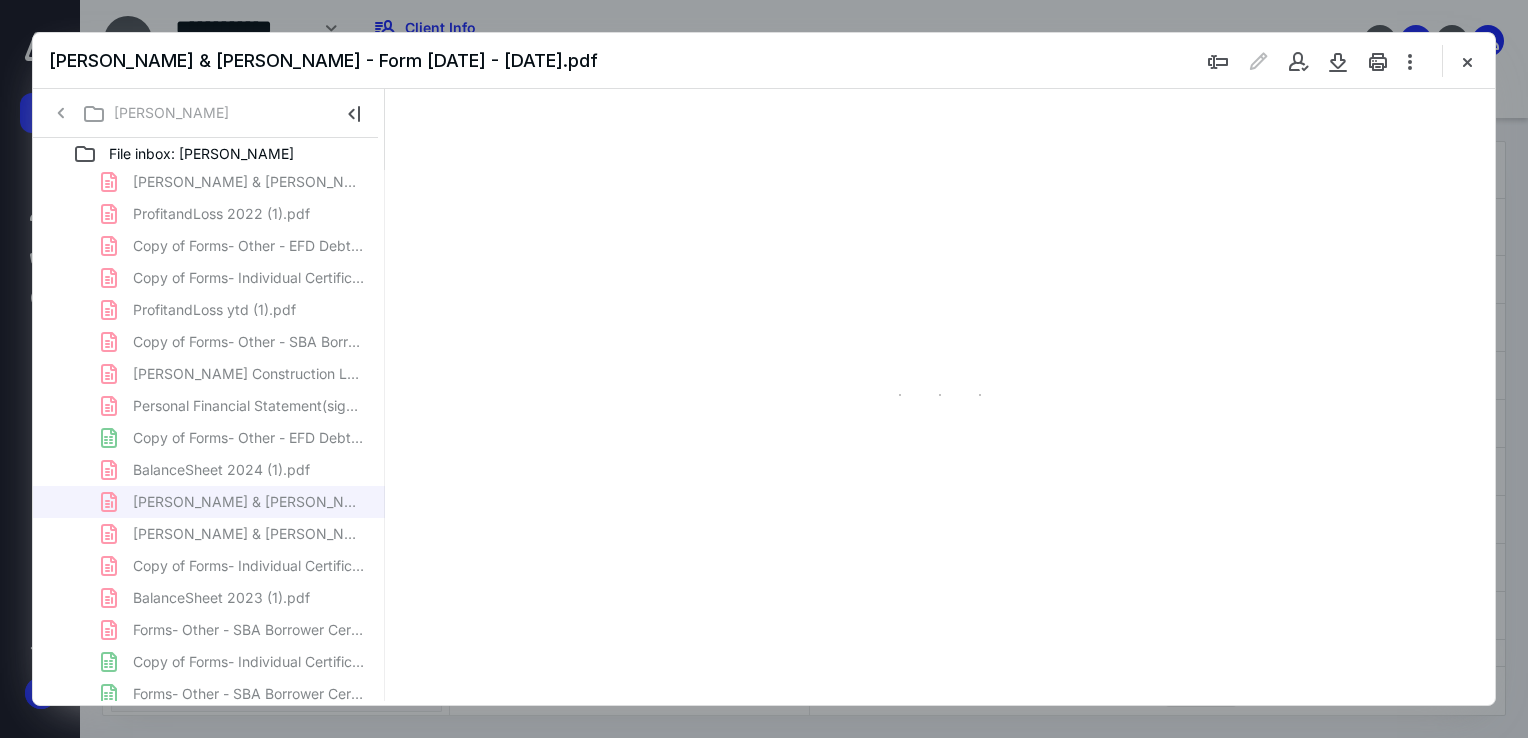 type on "68" 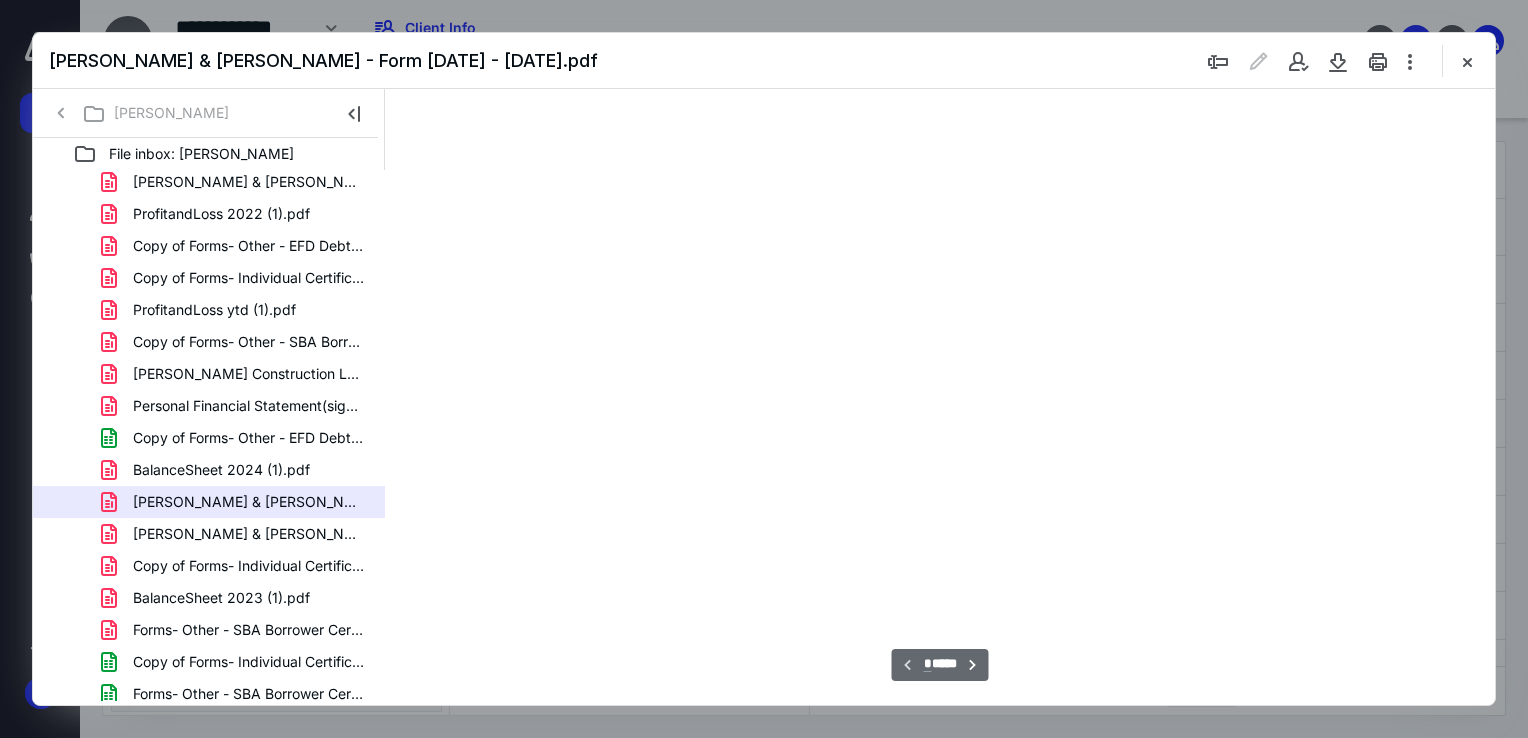 scroll, scrollTop: 79, scrollLeft: 0, axis: vertical 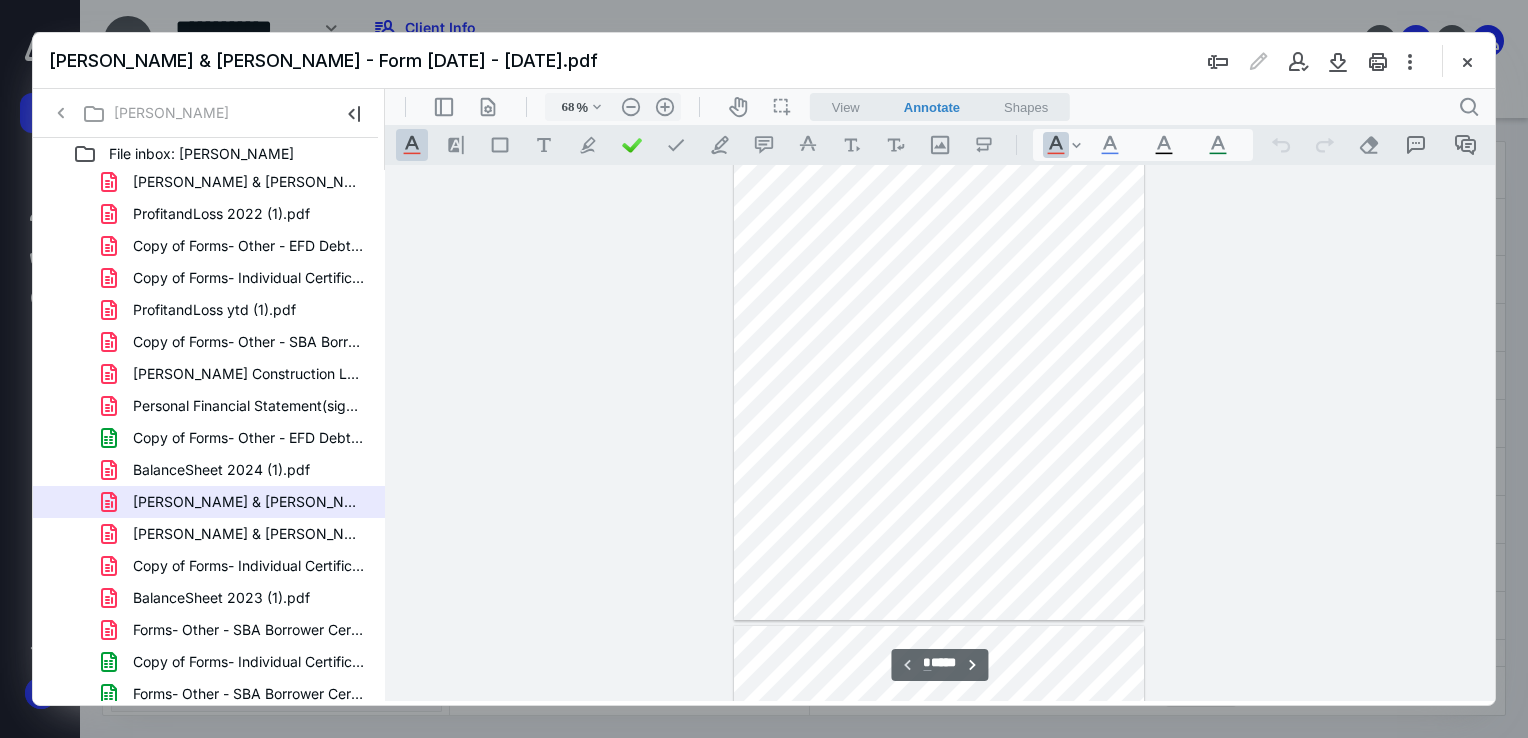 click at bounding box center (940, 433) 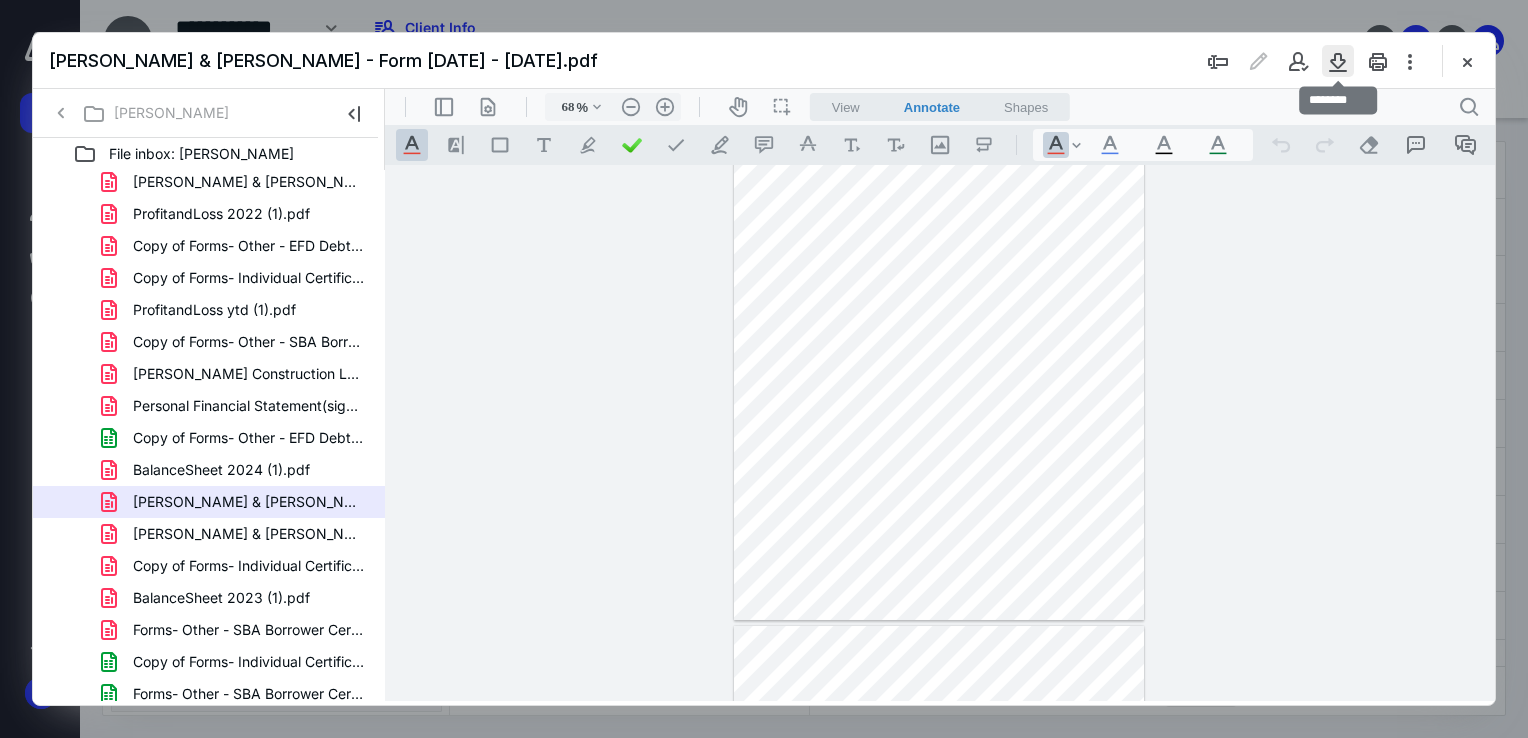 click at bounding box center (1338, 61) 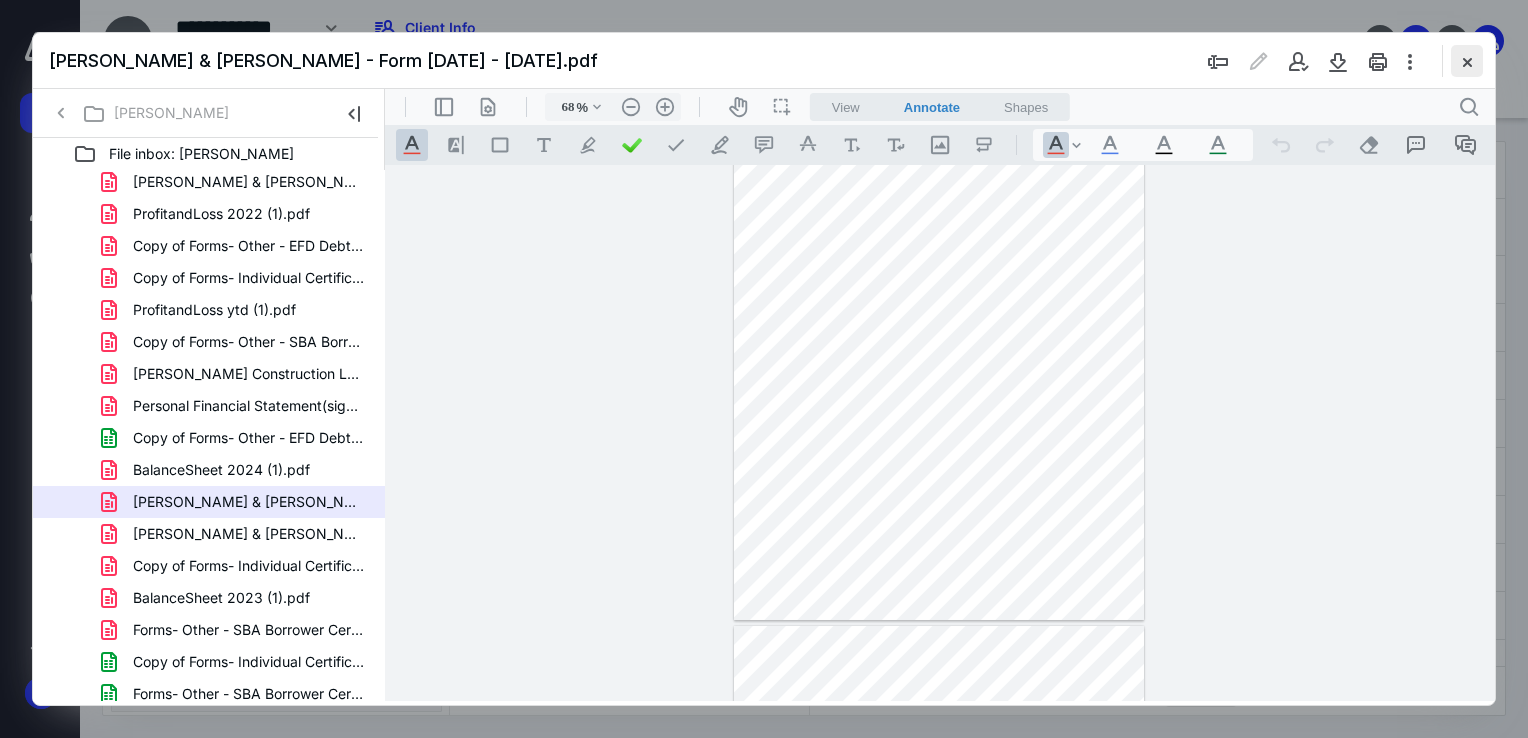 click at bounding box center [1467, 61] 